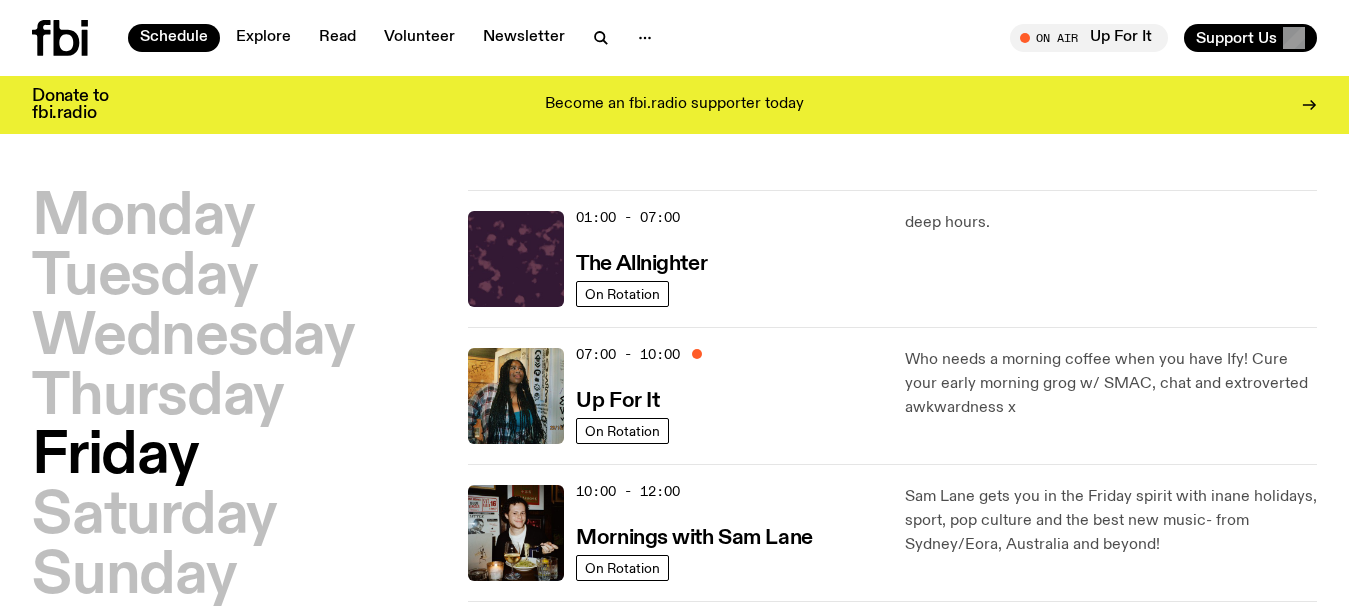 scroll, scrollTop: 0, scrollLeft: 0, axis: both 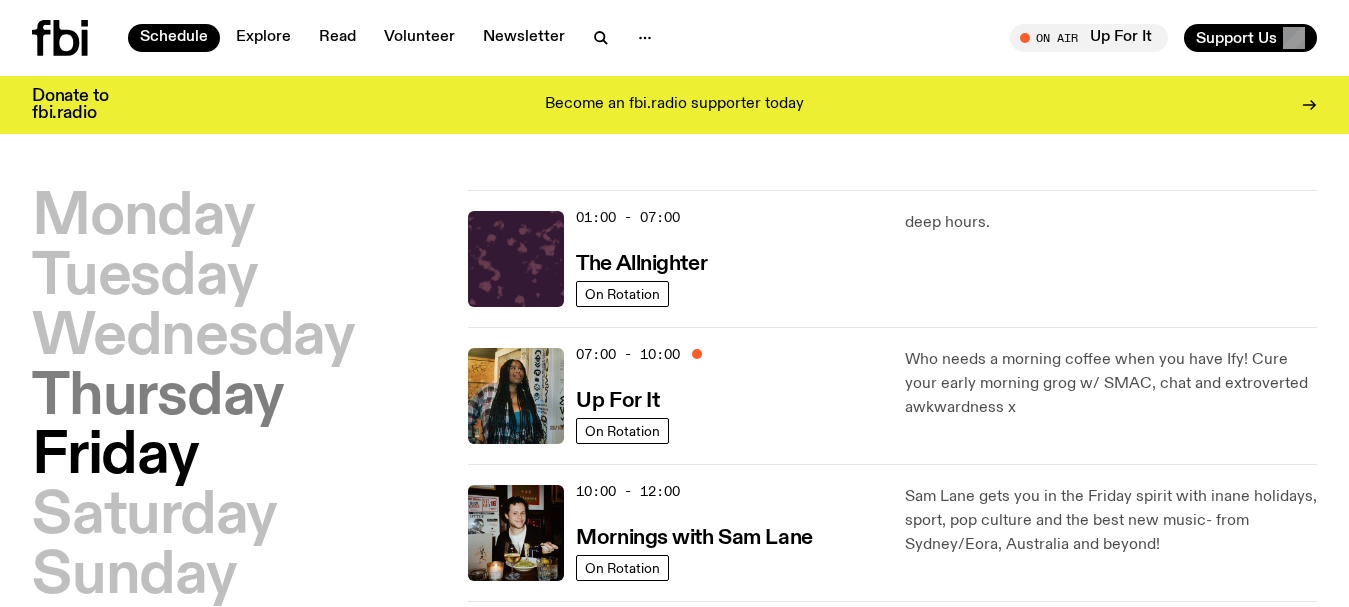 click on "Thursday" at bounding box center [158, 398] 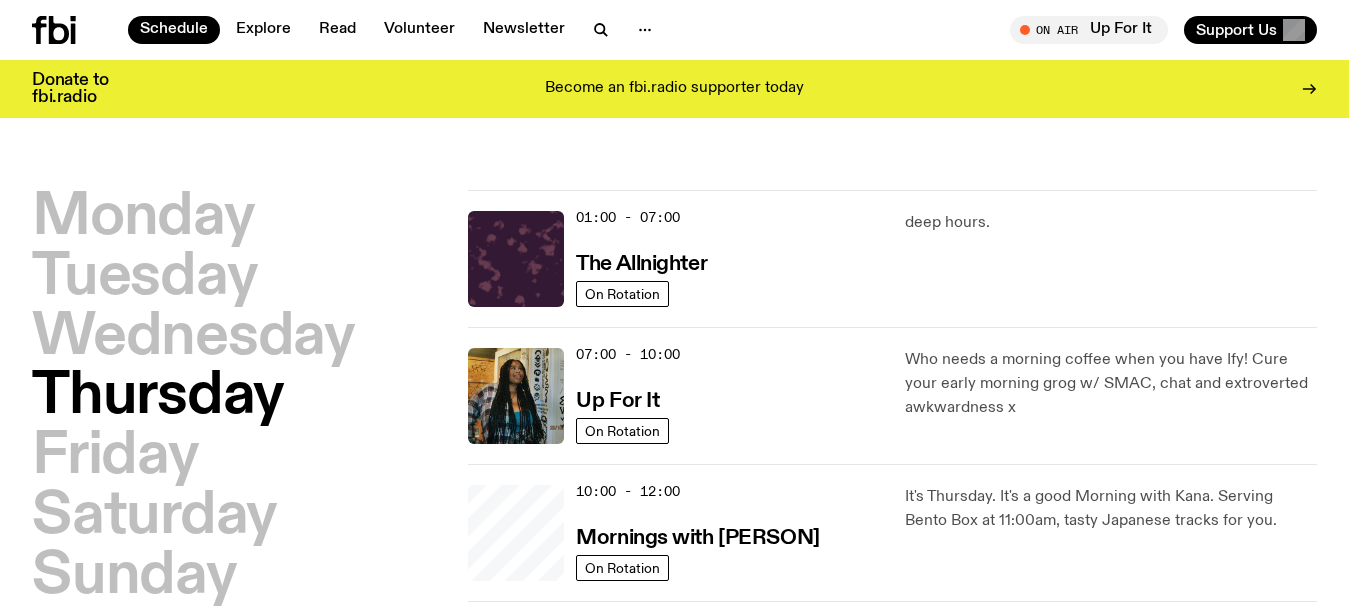 scroll, scrollTop: 56, scrollLeft: 0, axis: vertical 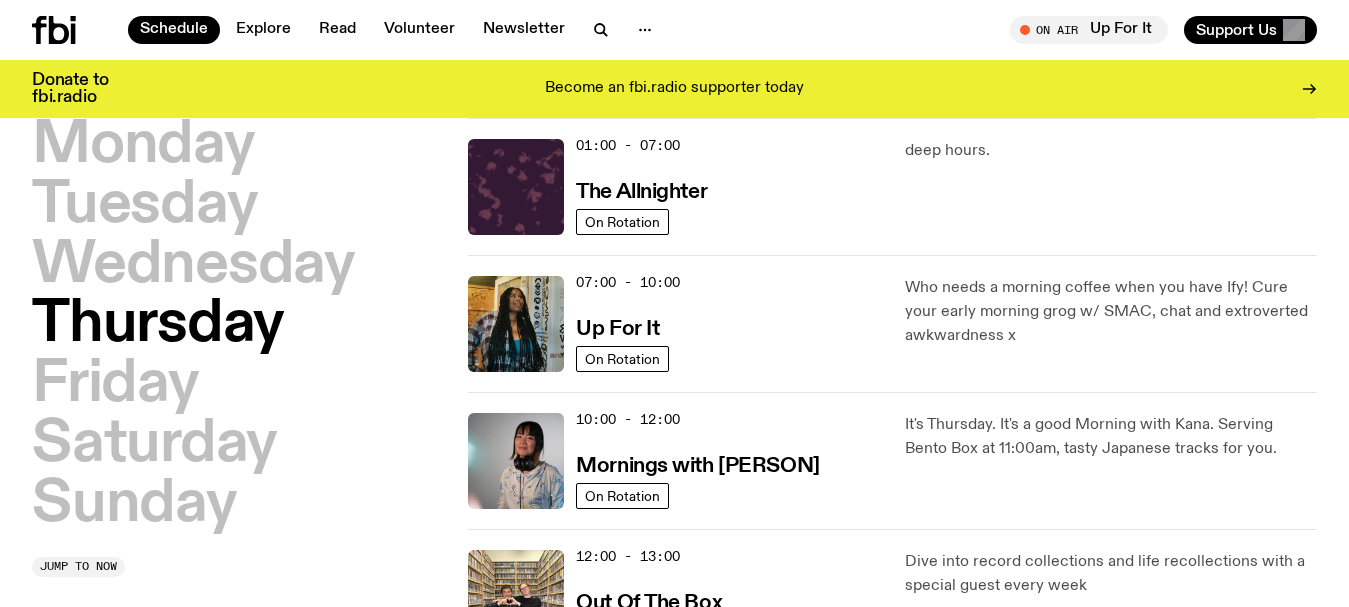 type 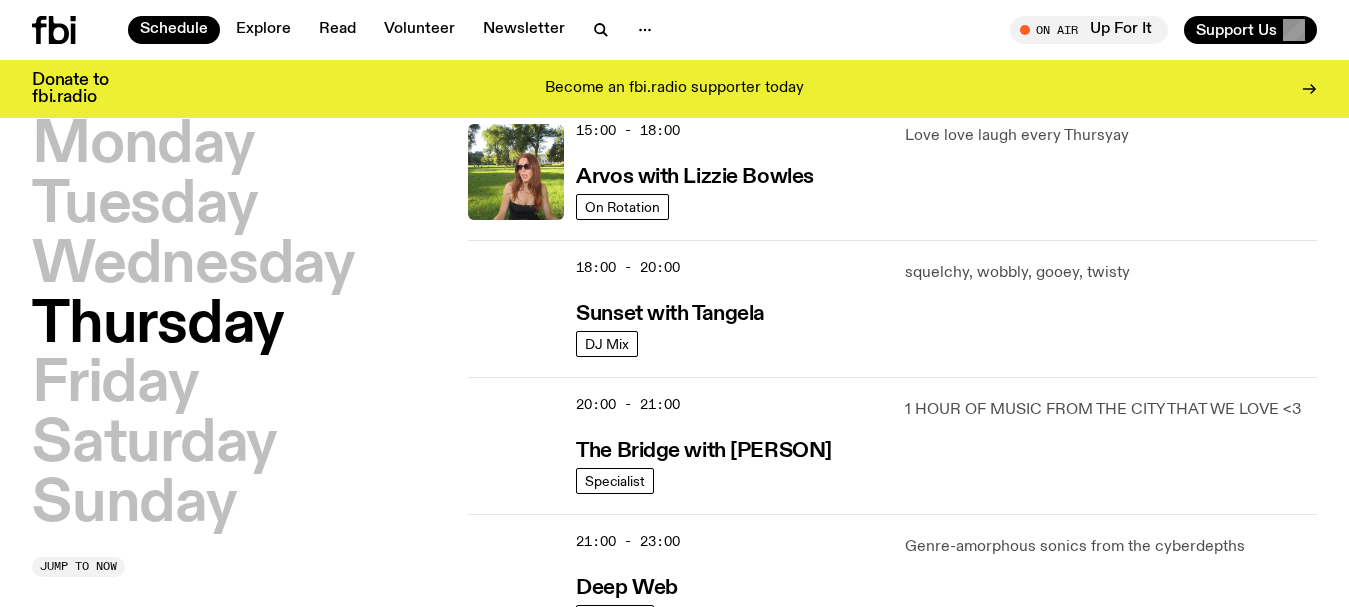 scroll, scrollTop: 656, scrollLeft: 0, axis: vertical 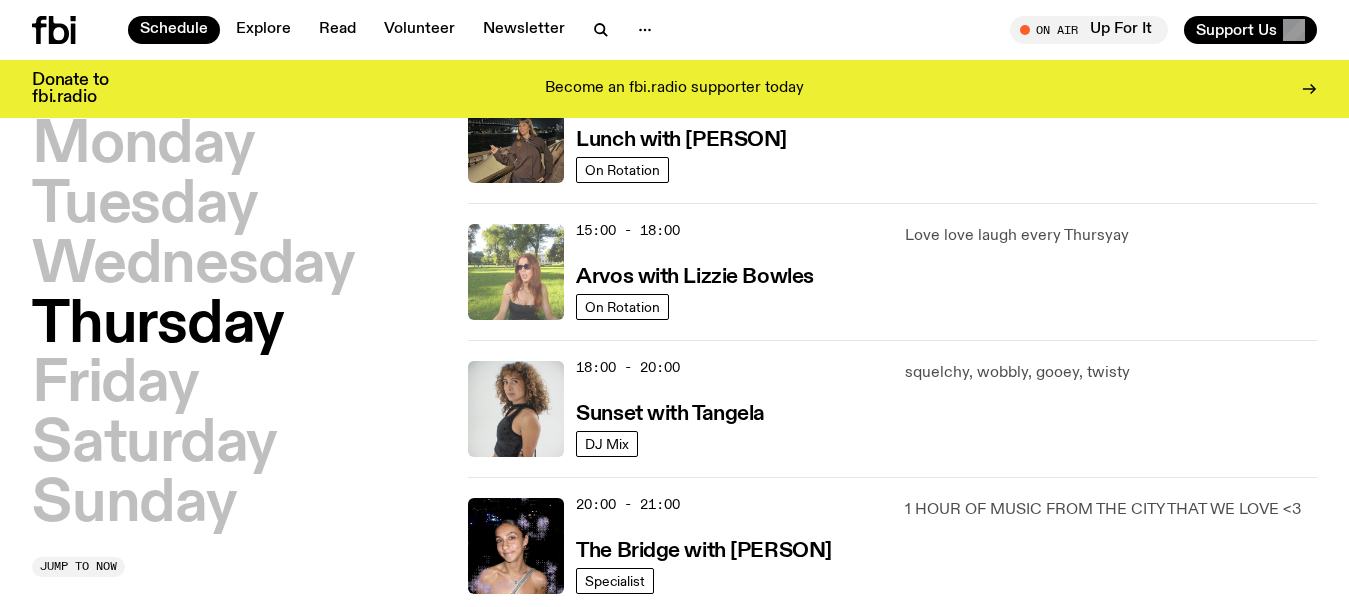 click 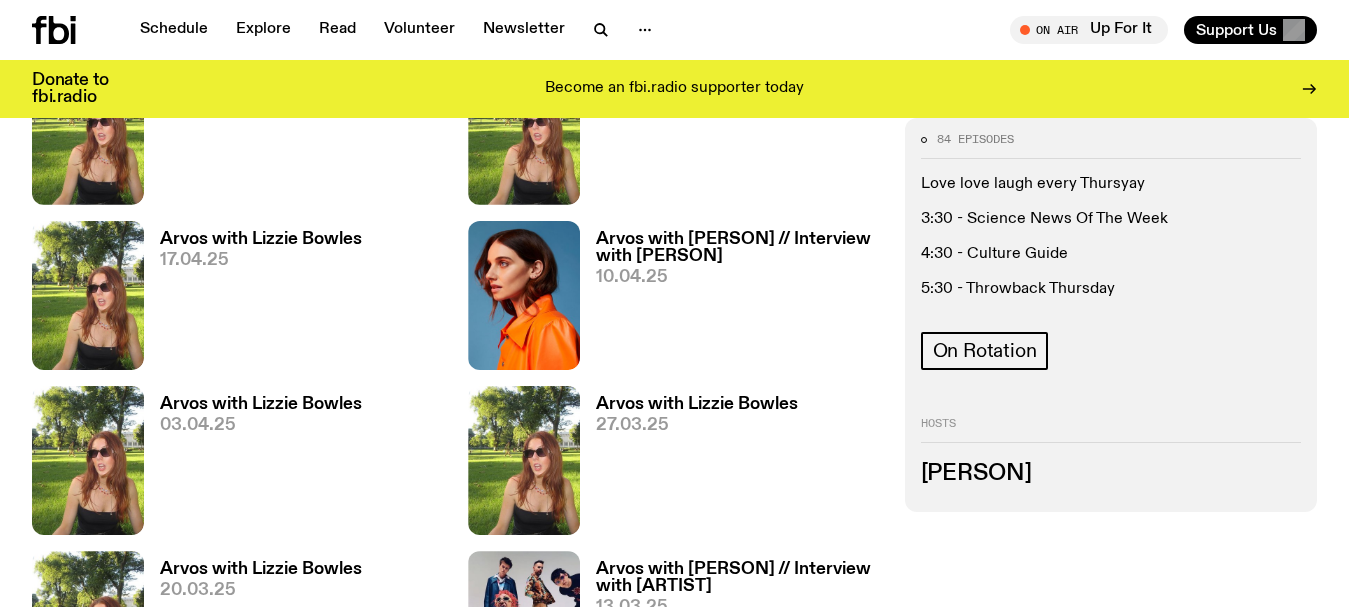 scroll, scrollTop: 2293, scrollLeft: 0, axis: vertical 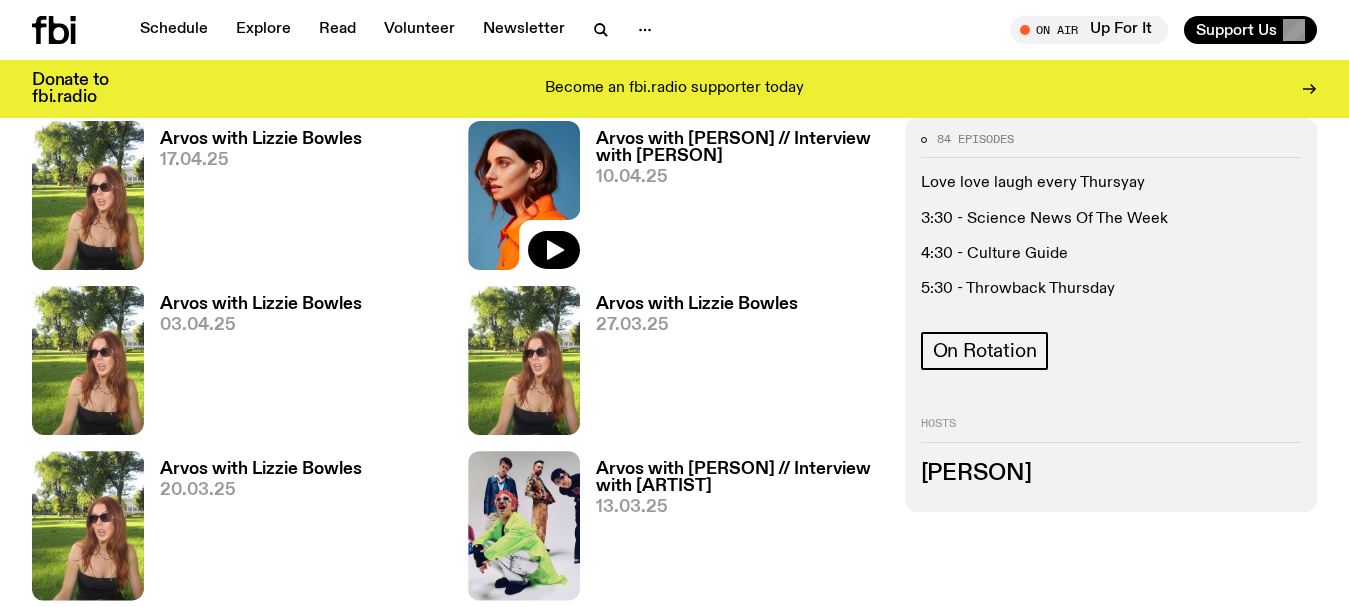 click 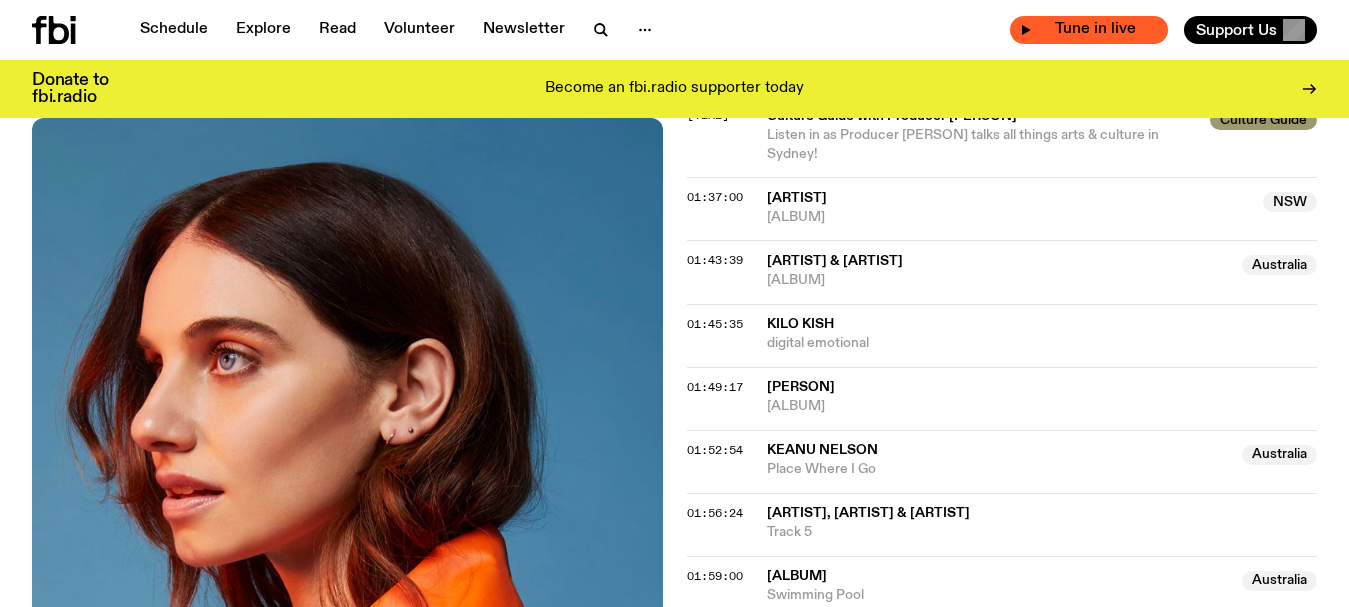 scroll, scrollTop: 3710, scrollLeft: 0, axis: vertical 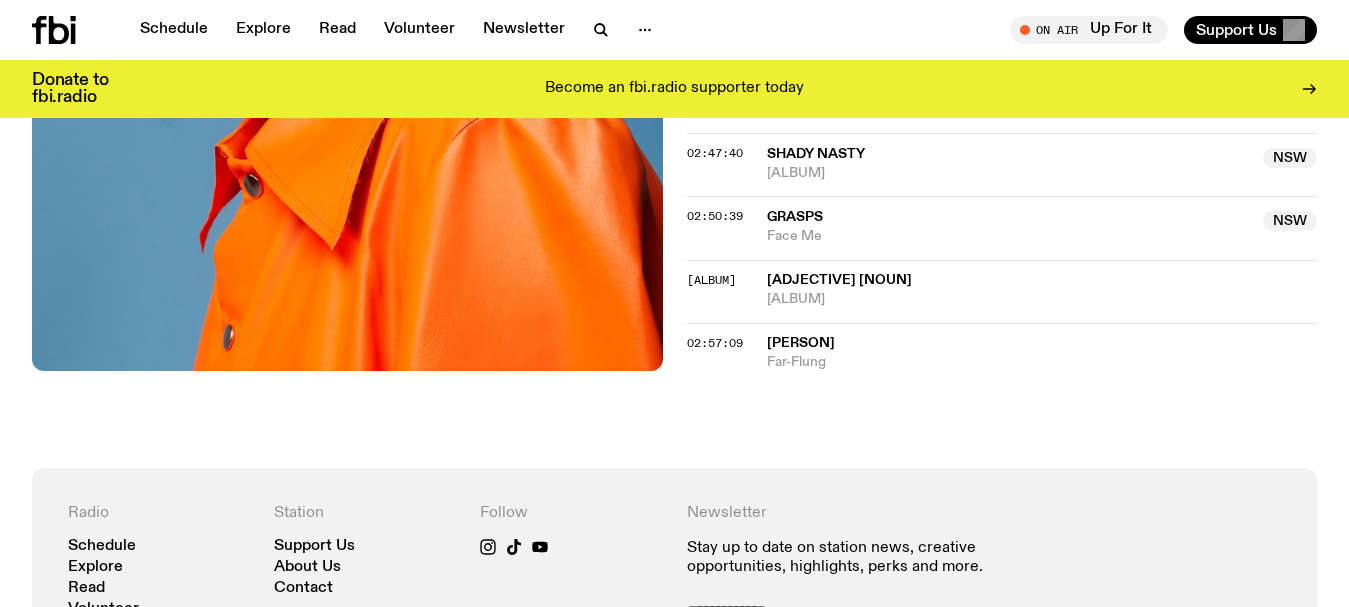 drag, startPoint x: 898, startPoint y: 233, endPoint x: 764, endPoint y: 232, distance: 134.00374 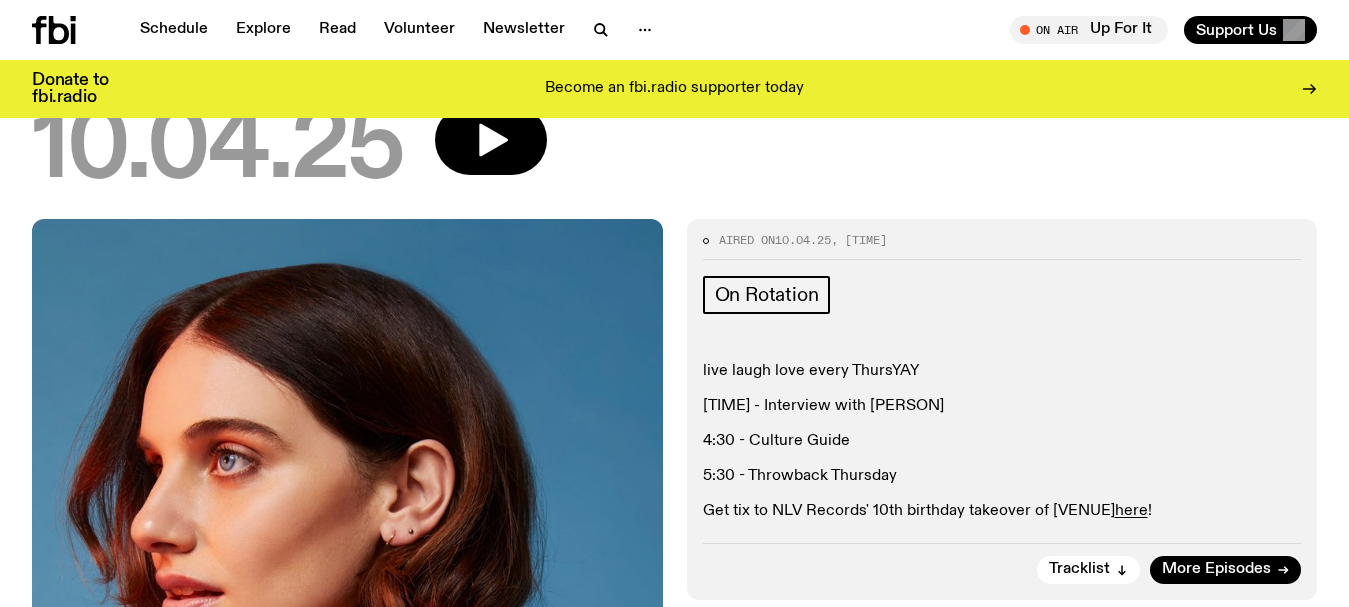 scroll, scrollTop: 291, scrollLeft: 0, axis: vertical 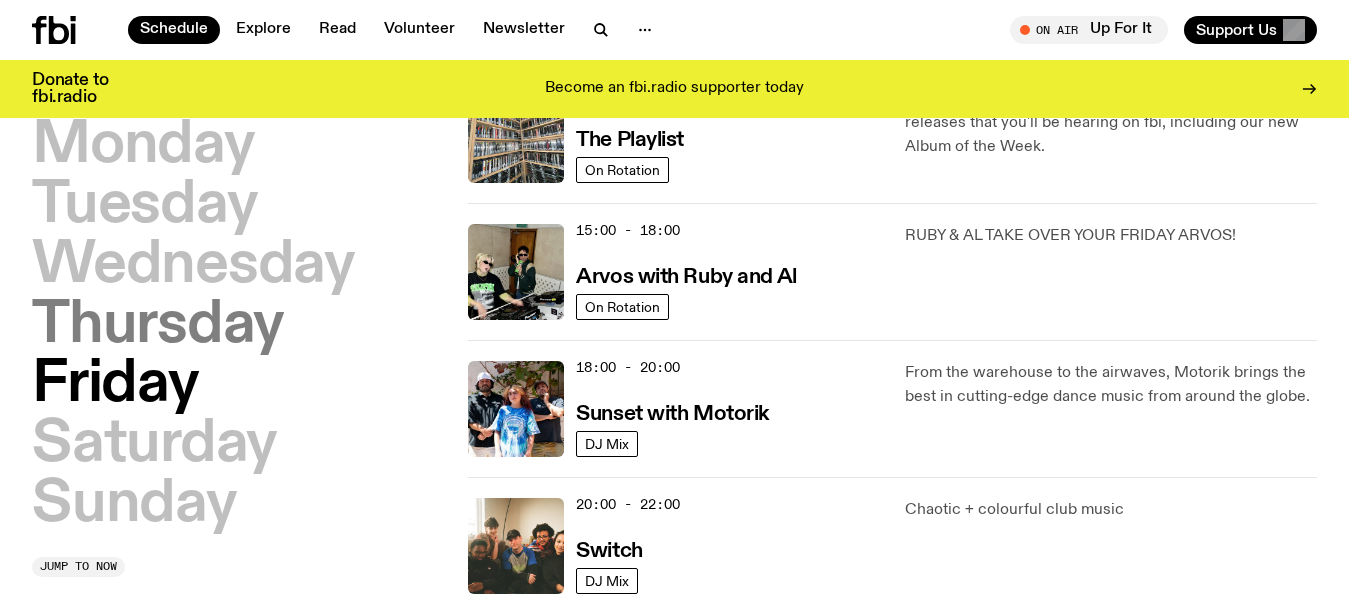 click on "Thursday" at bounding box center (158, 326) 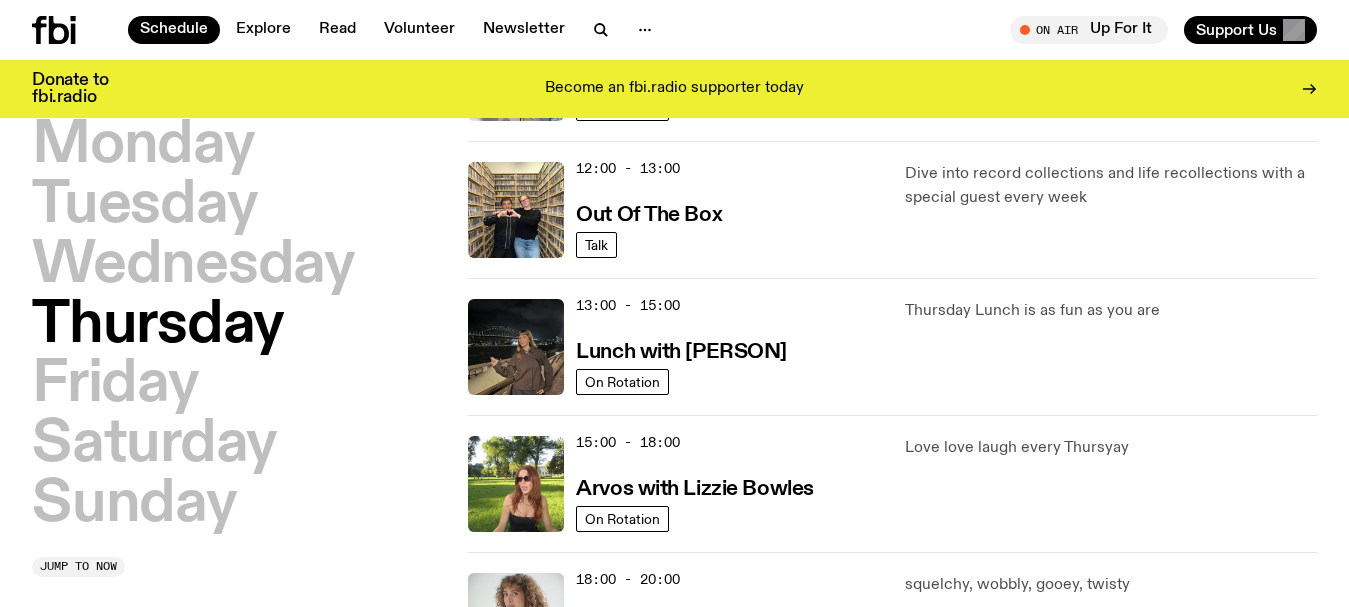 scroll, scrollTop: 456, scrollLeft: 0, axis: vertical 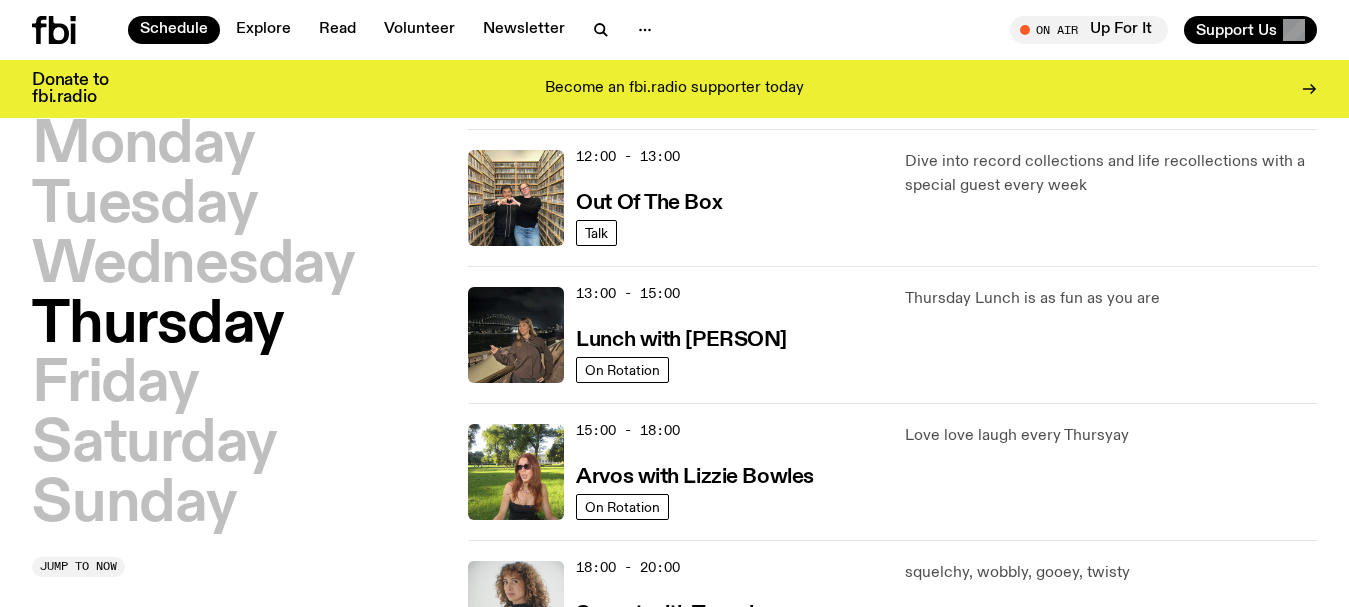 type 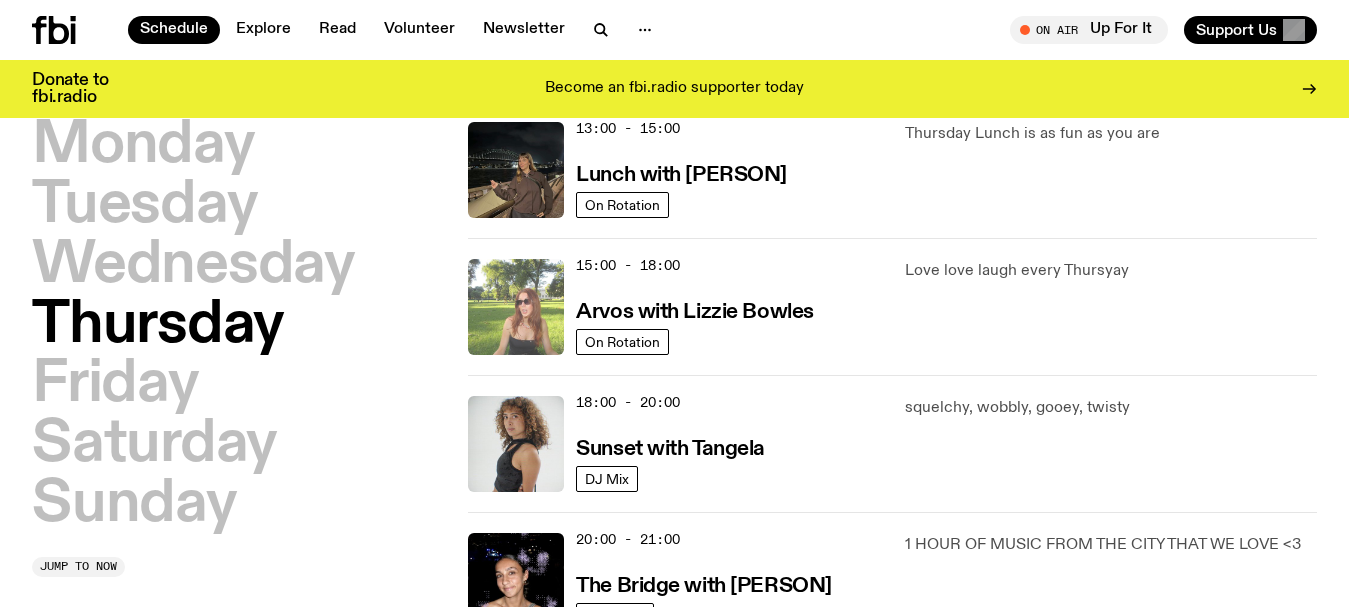 scroll, scrollTop: 656, scrollLeft: 0, axis: vertical 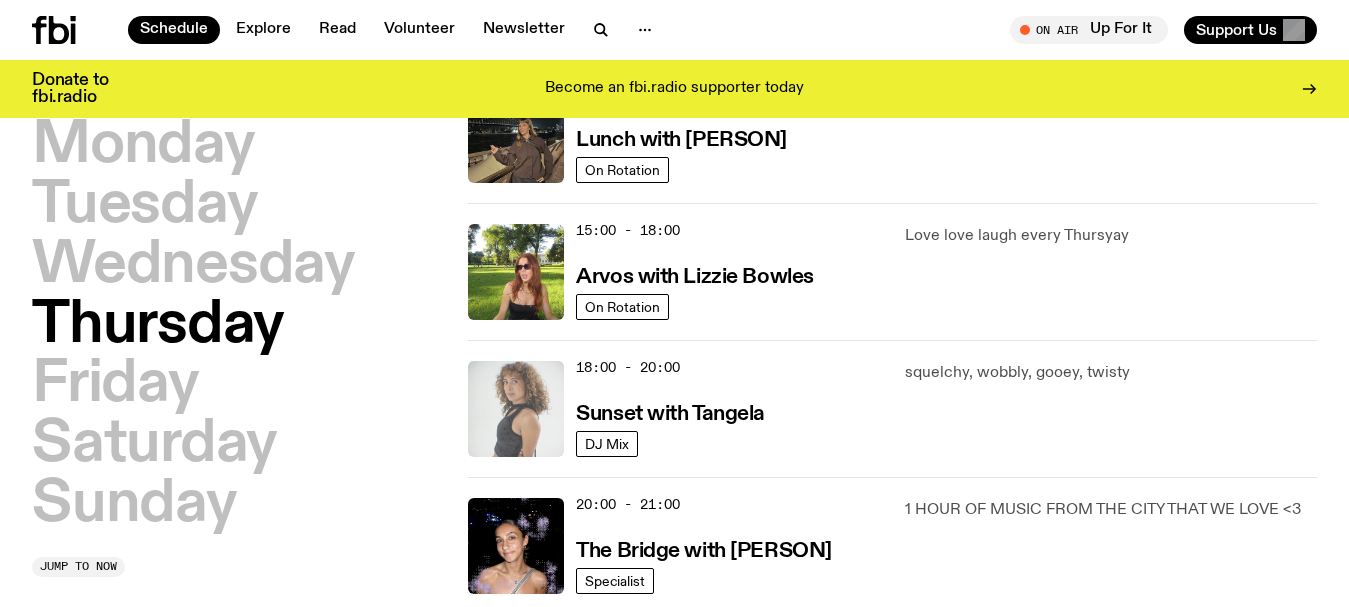 click 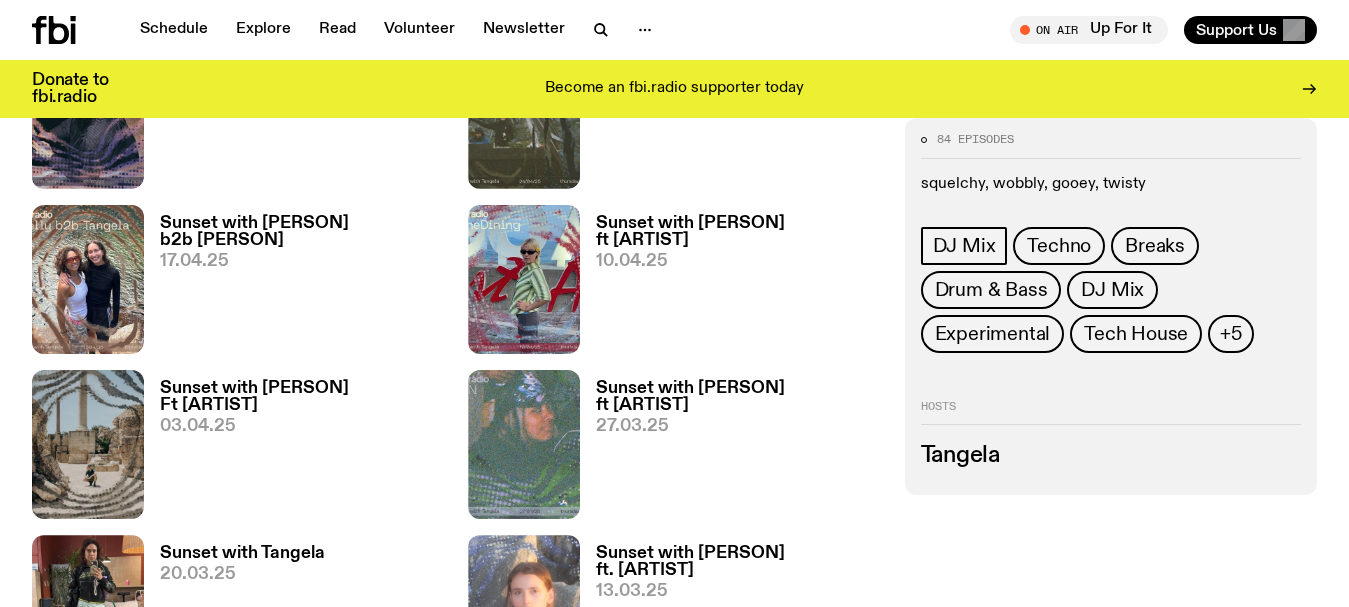 scroll, scrollTop: 2291, scrollLeft: 0, axis: vertical 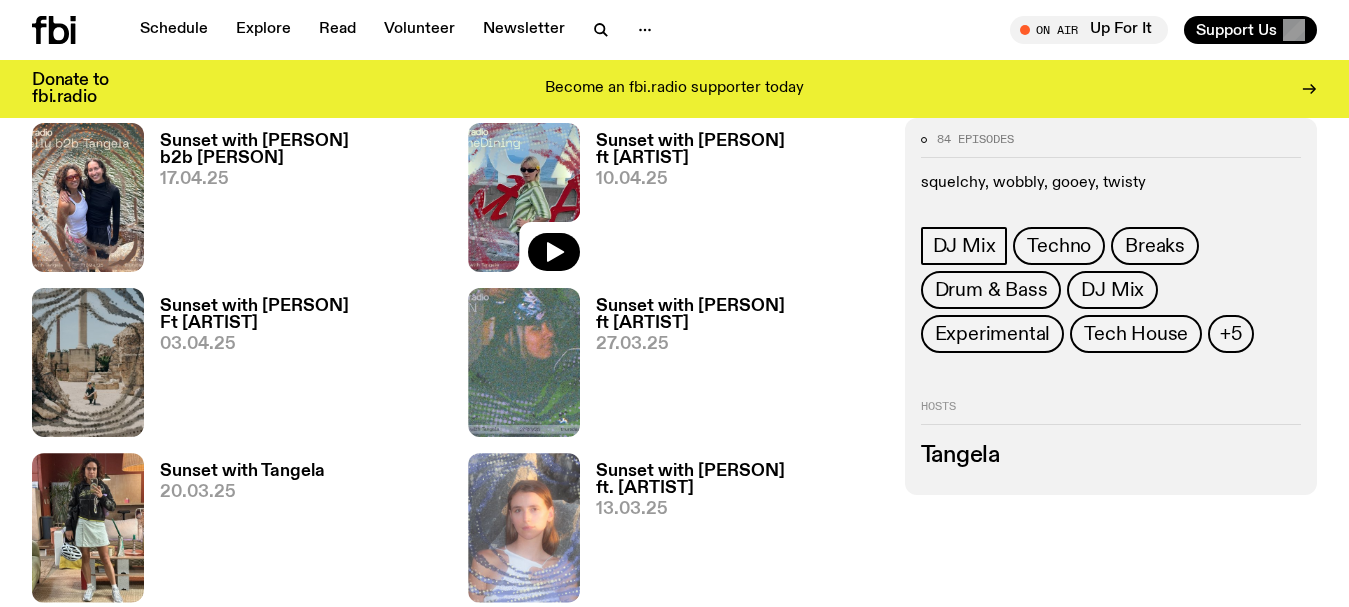 click 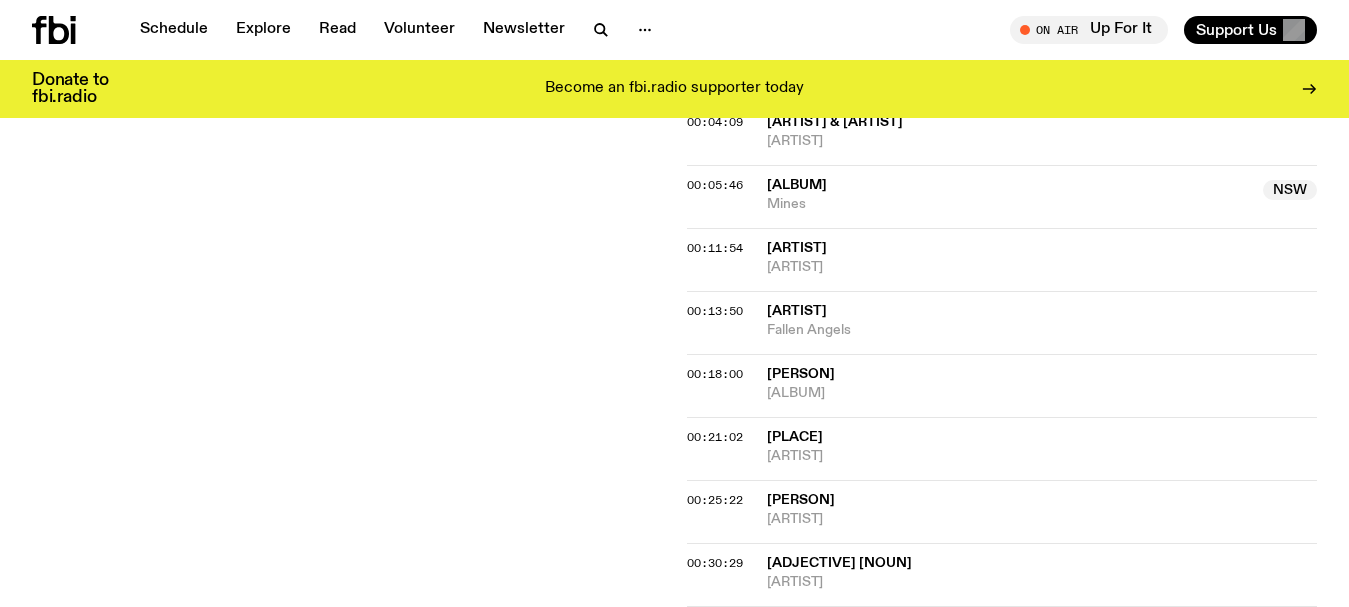 scroll, scrollTop: 807, scrollLeft: 0, axis: vertical 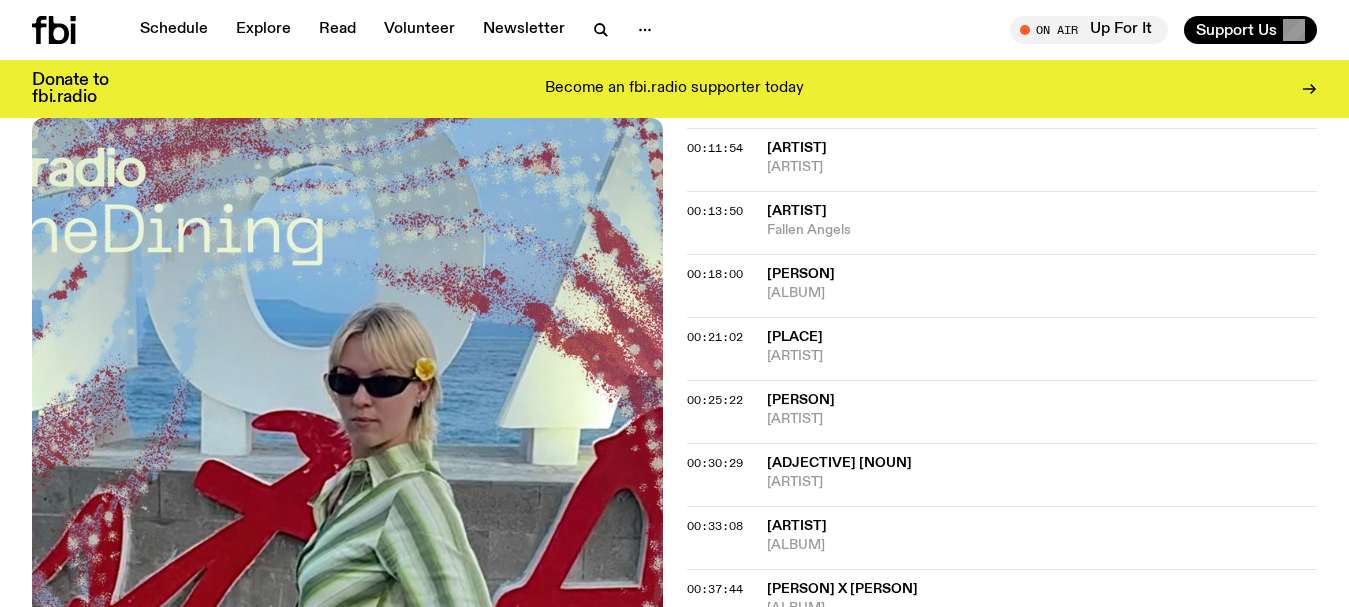 drag, startPoint x: 871, startPoint y: 397, endPoint x: 765, endPoint y: 398, distance: 106.004715 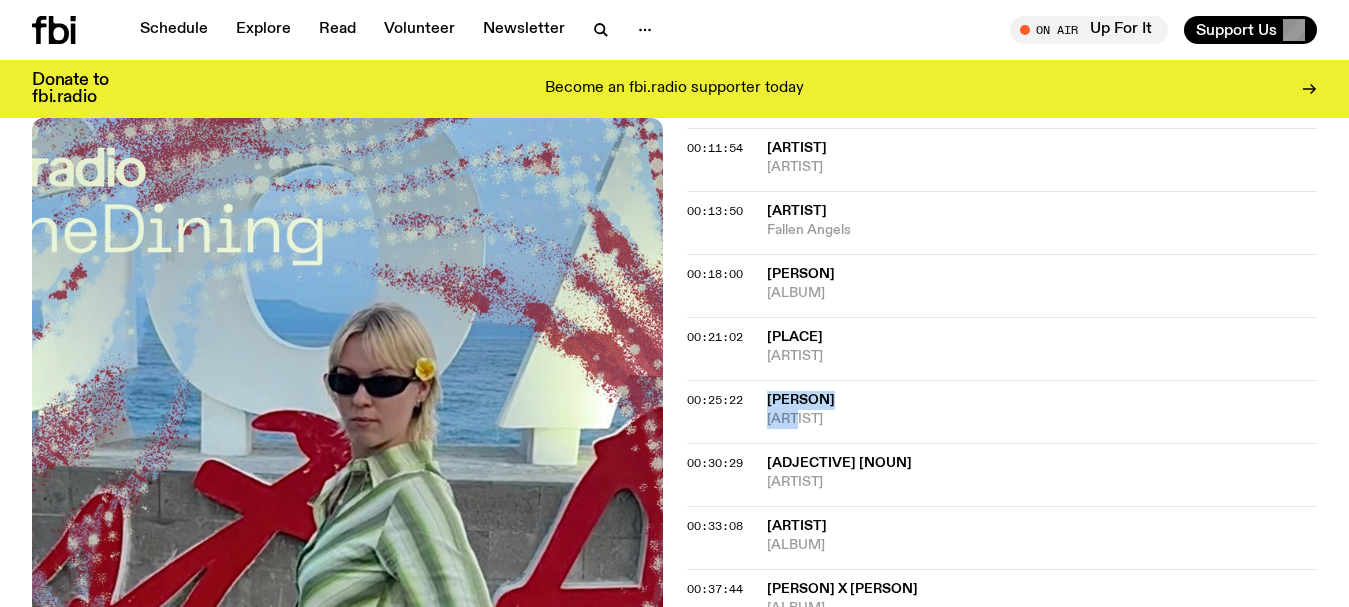 drag, startPoint x: 793, startPoint y: 418, endPoint x: 739, endPoint y: 417, distance: 54.00926 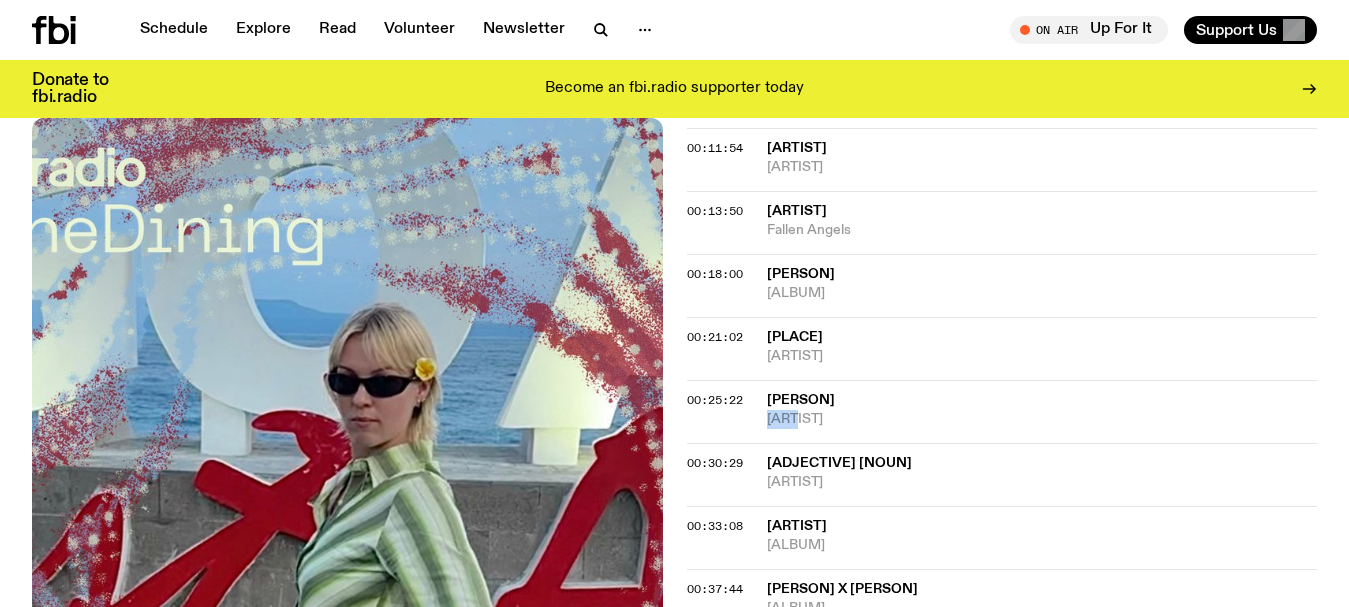 drag, startPoint x: 805, startPoint y: 421, endPoint x: 755, endPoint y: 423, distance: 50.039986 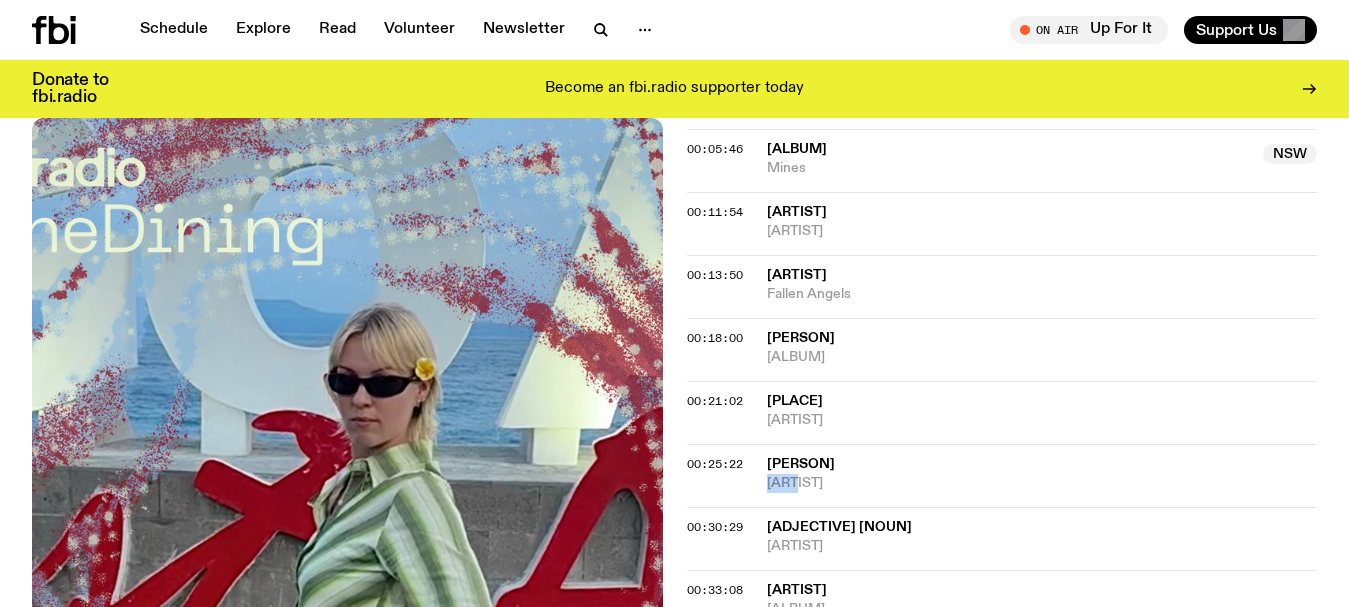 scroll, scrollTop: 707, scrollLeft: 0, axis: vertical 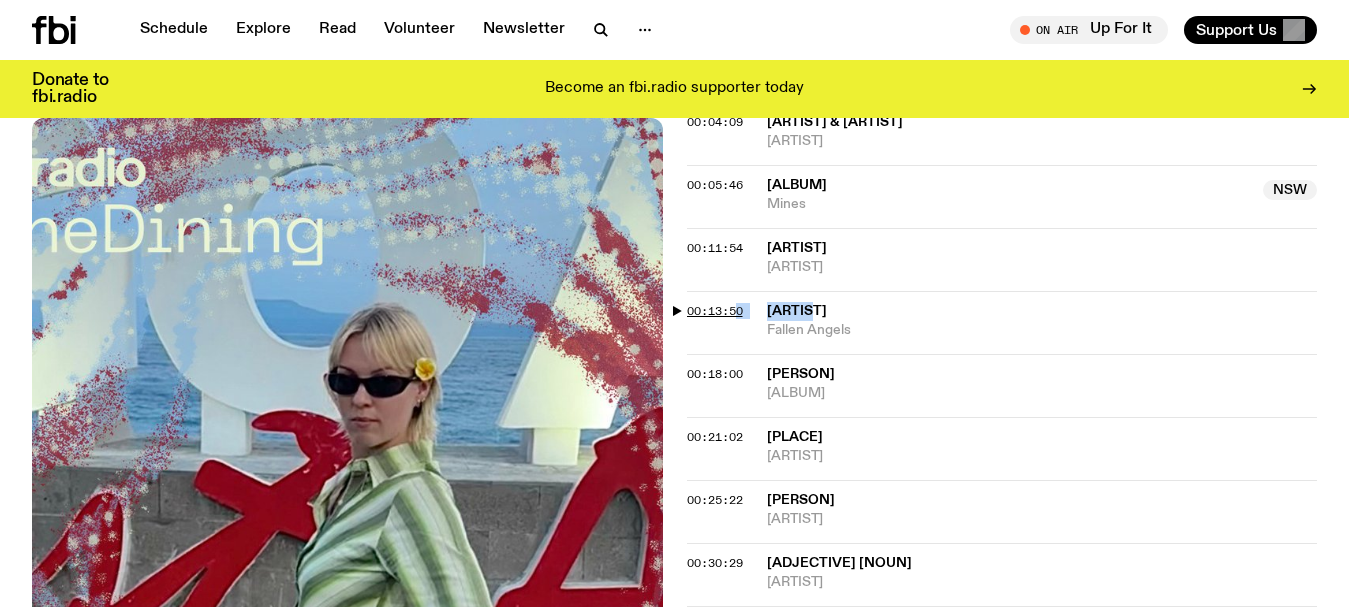 drag, startPoint x: 802, startPoint y: 310, endPoint x: 738, endPoint y: 310, distance: 64 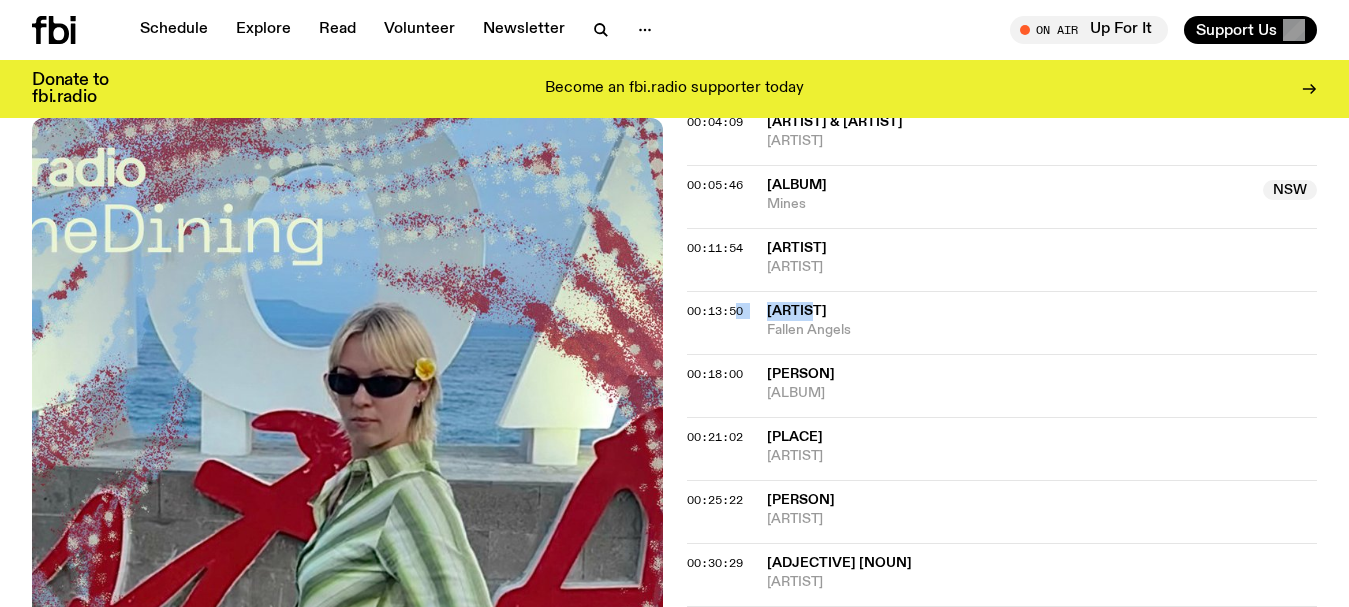 click on "[ARTIST]" at bounding box center (1042, 311) 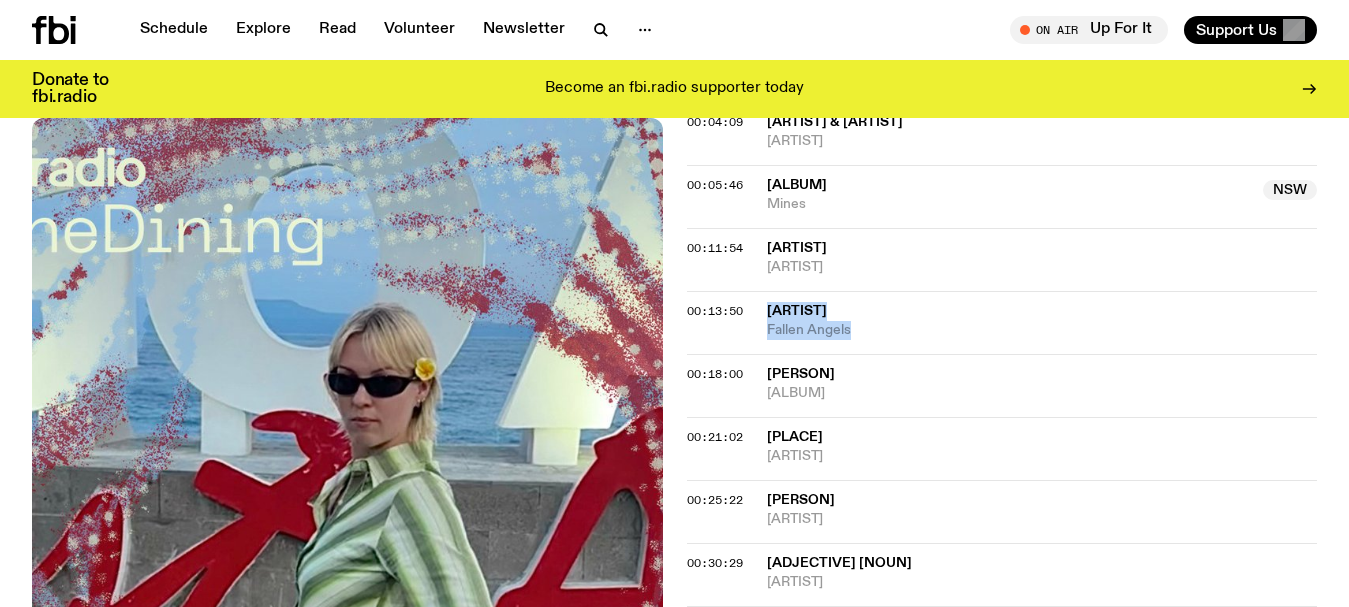 drag, startPoint x: 846, startPoint y: 308, endPoint x: 759, endPoint y: 309, distance: 87.005745 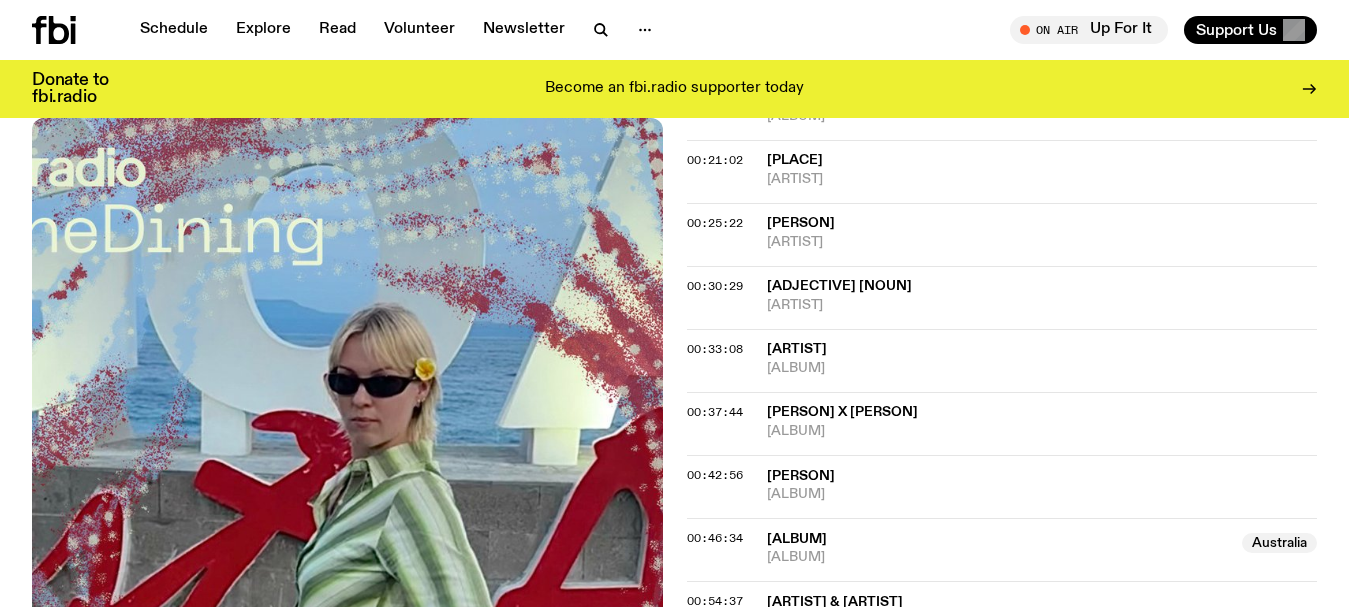 scroll, scrollTop: 1007, scrollLeft: 0, axis: vertical 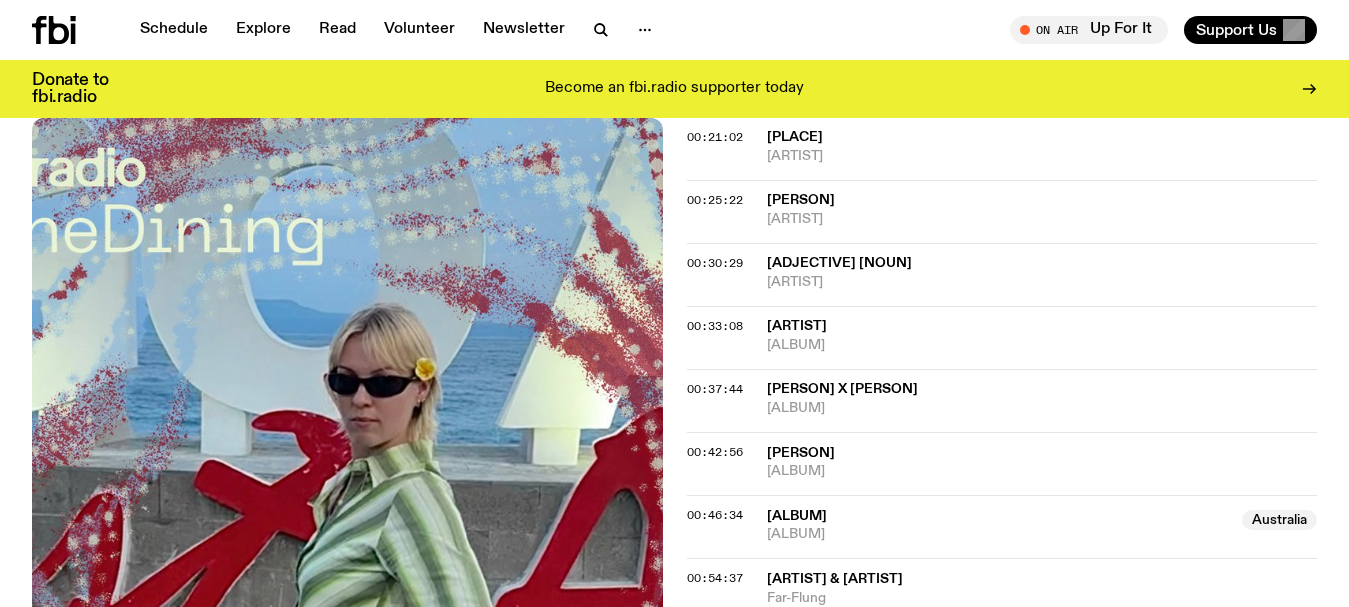 drag, startPoint x: 887, startPoint y: 328, endPoint x: 762, endPoint y: 328, distance: 125 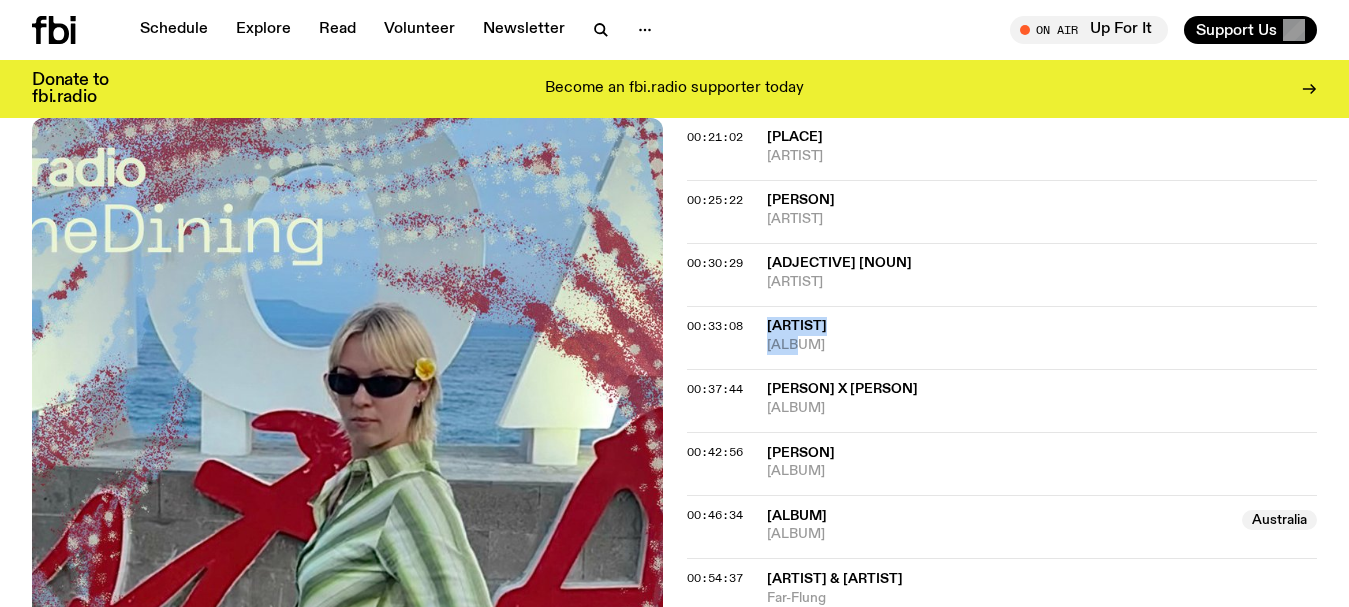 drag, startPoint x: 822, startPoint y: 338, endPoint x: 740, endPoint y: 339, distance: 82.006096 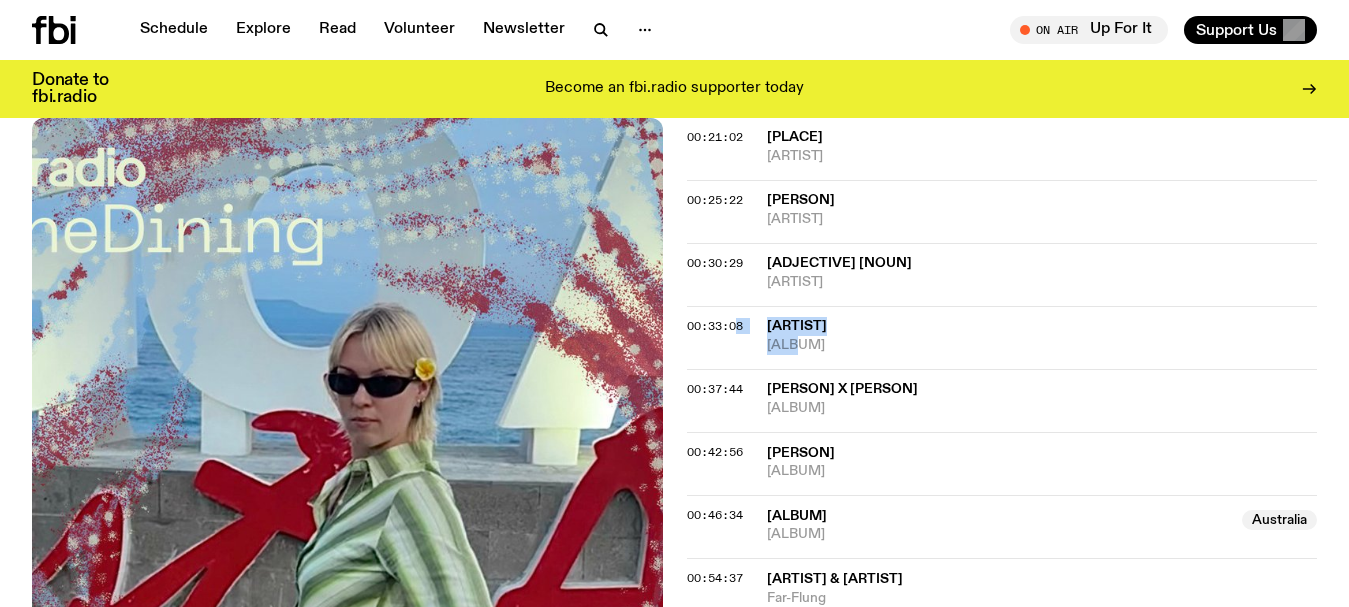 click on "[ALBUM]" at bounding box center (1042, 345) 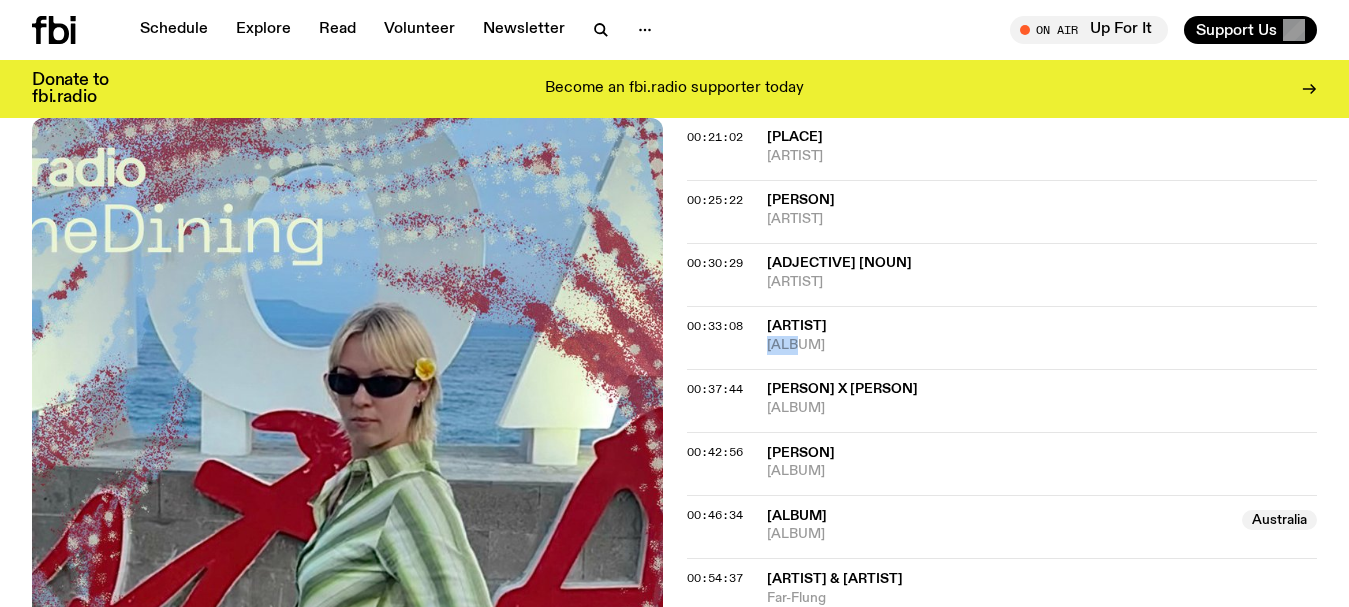 drag, startPoint x: 809, startPoint y: 349, endPoint x: 758, endPoint y: 346, distance: 51.088158 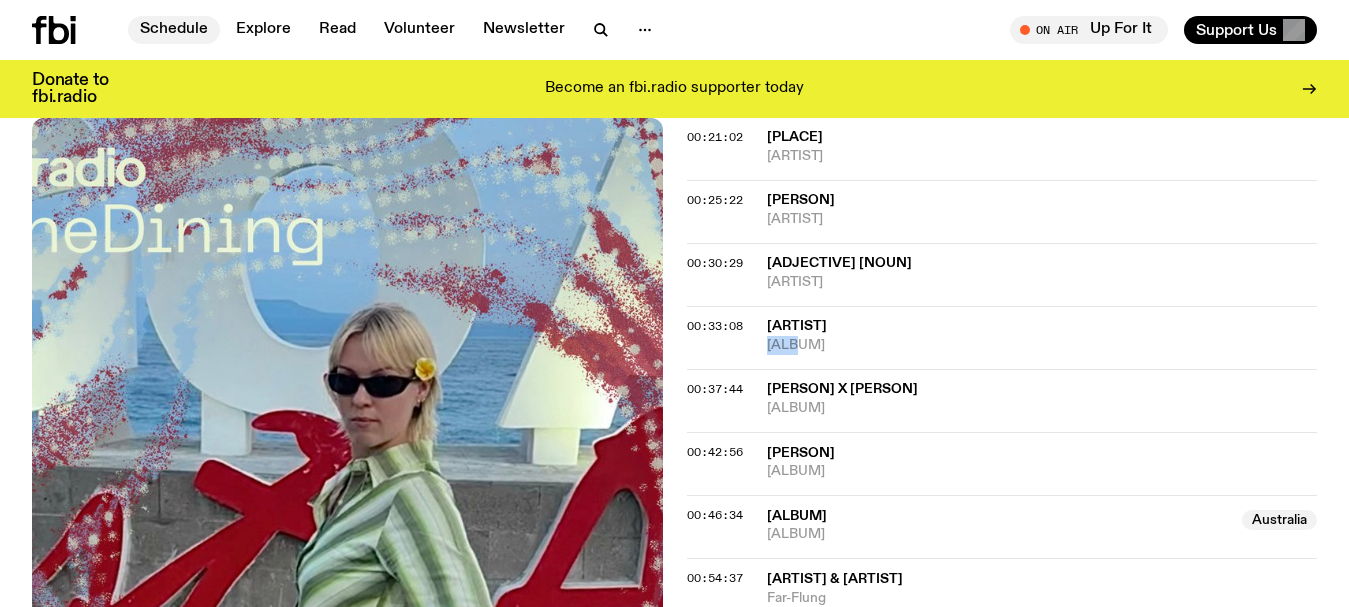 click on "Schedule" at bounding box center (174, 30) 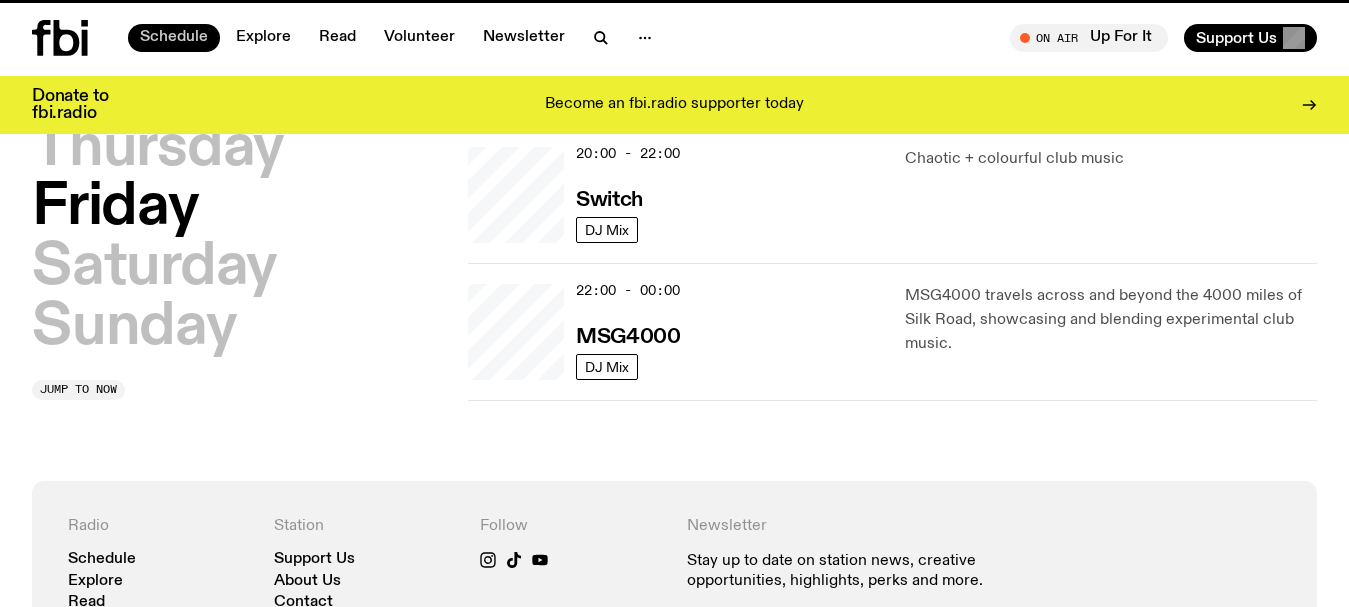 scroll, scrollTop: 0, scrollLeft: 0, axis: both 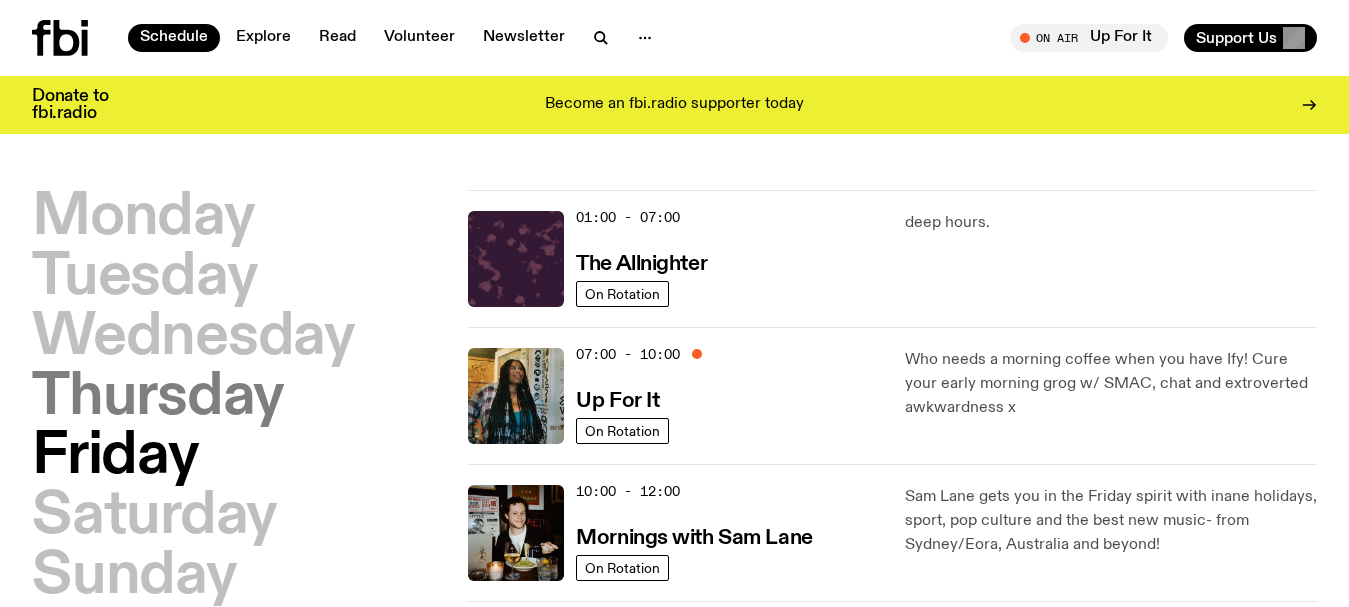 click on "Thursday" at bounding box center (158, 398) 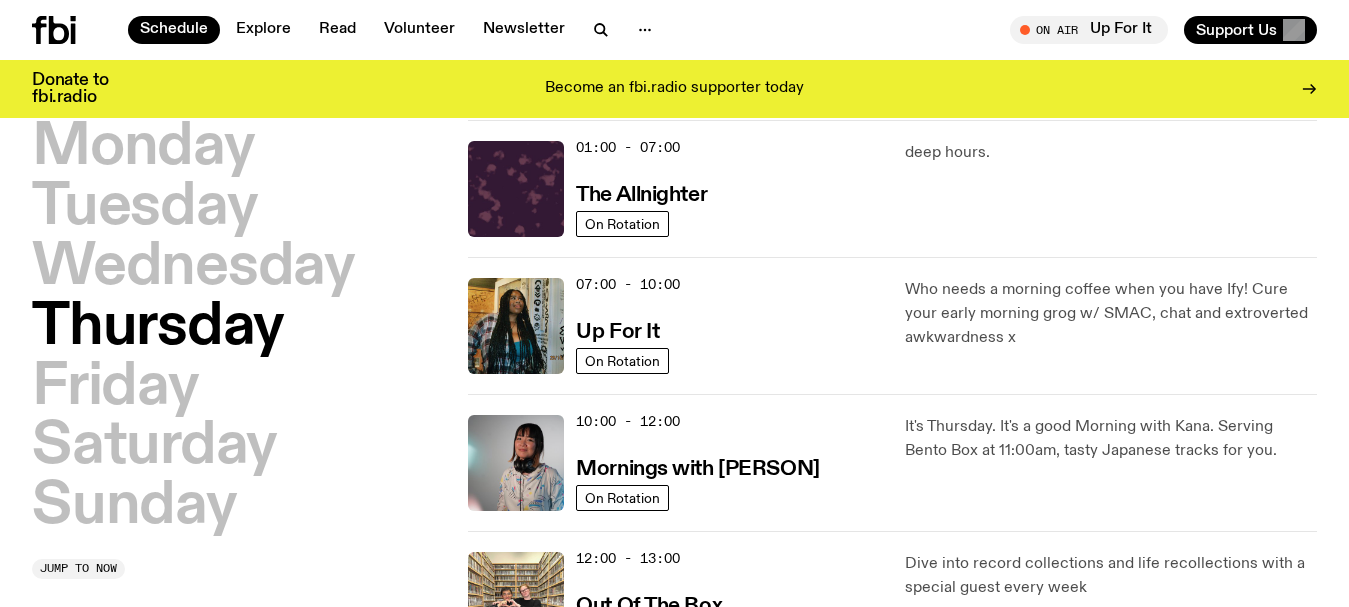 scroll, scrollTop: 56, scrollLeft: 0, axis: vertical 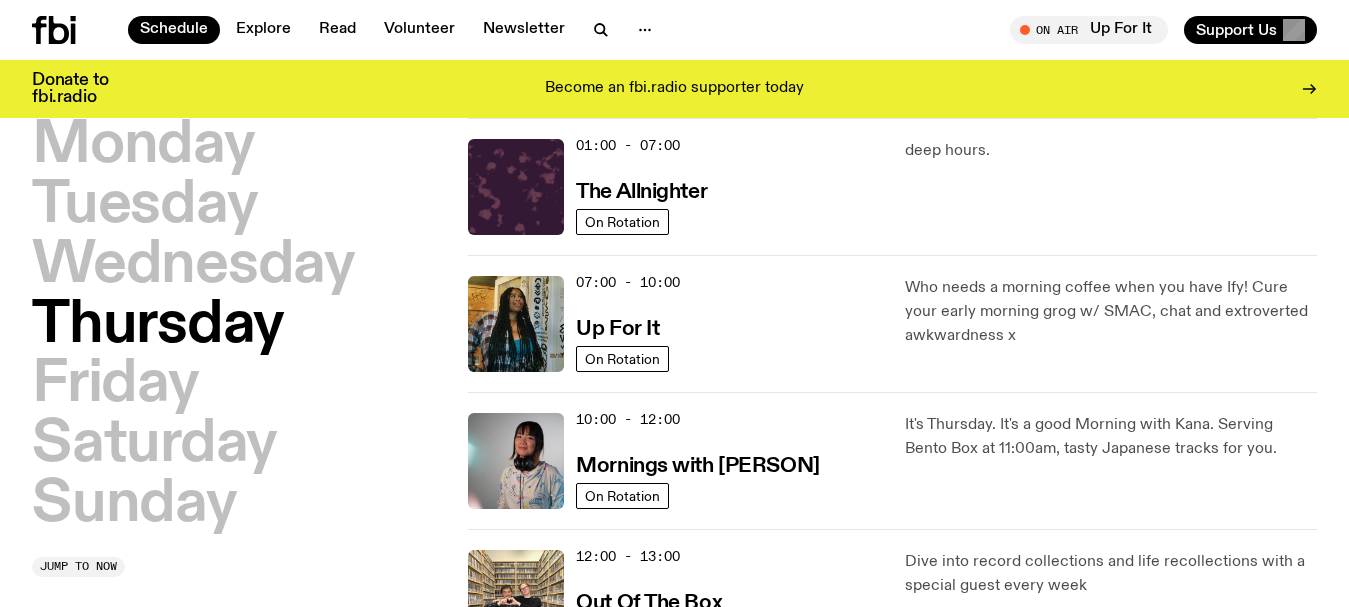type 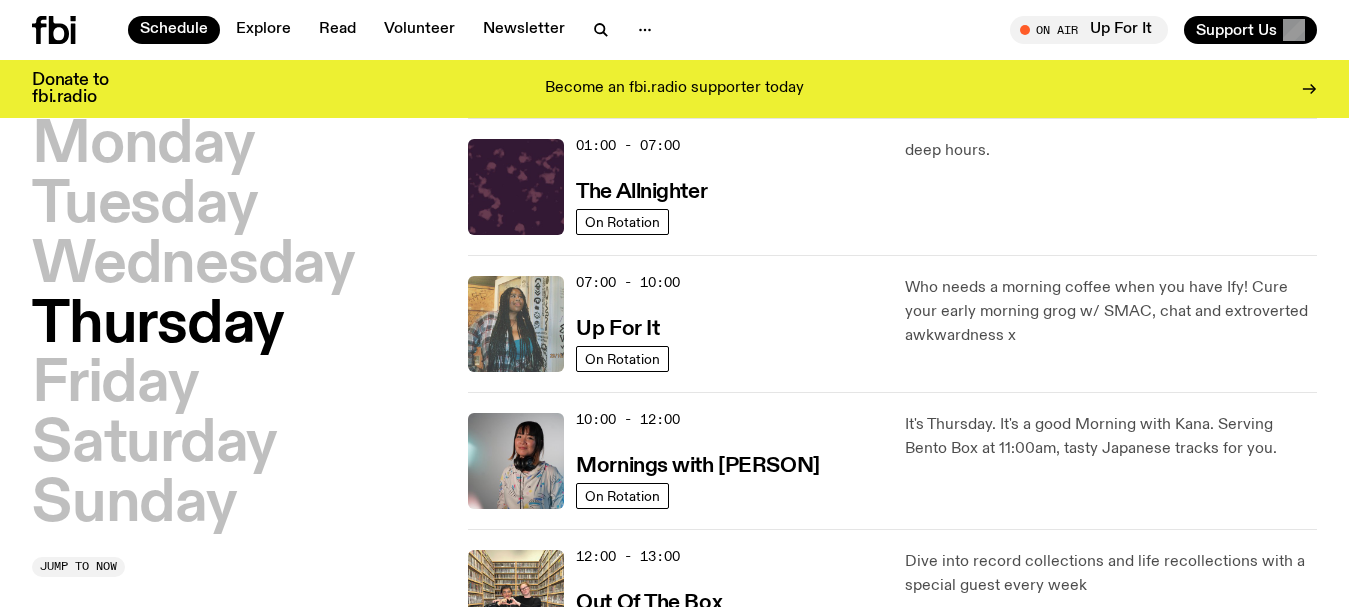 click 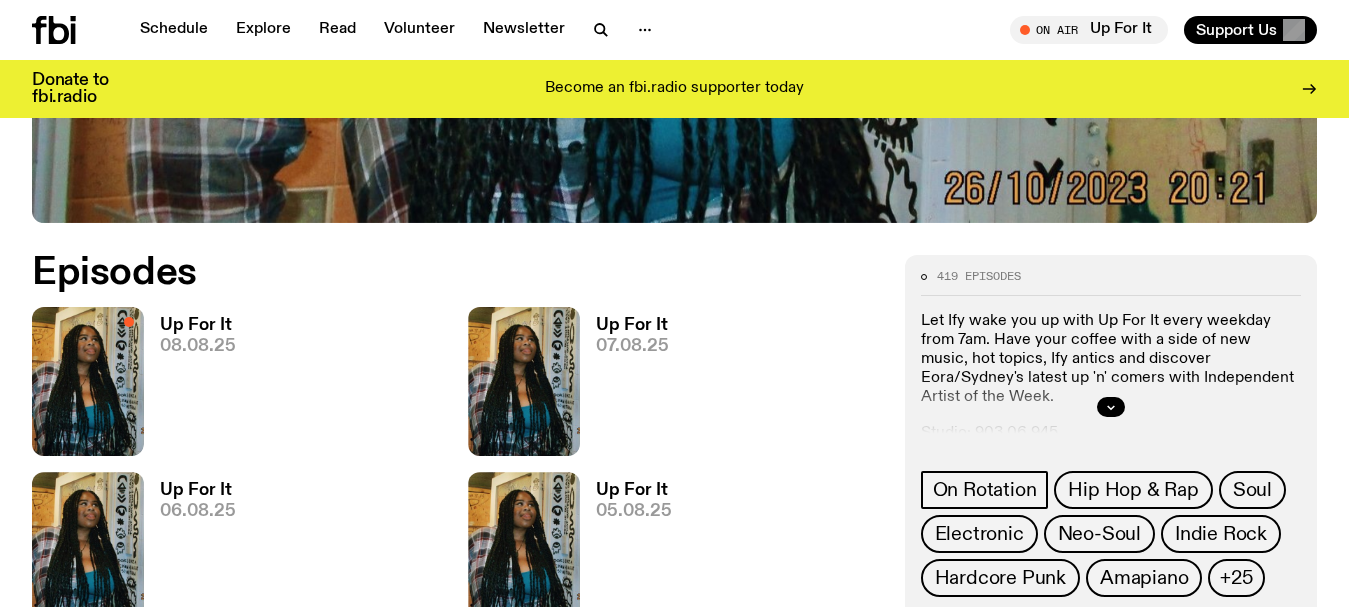 scroll, scrollTop: 893, scrollLeft: 0, axis: vertical 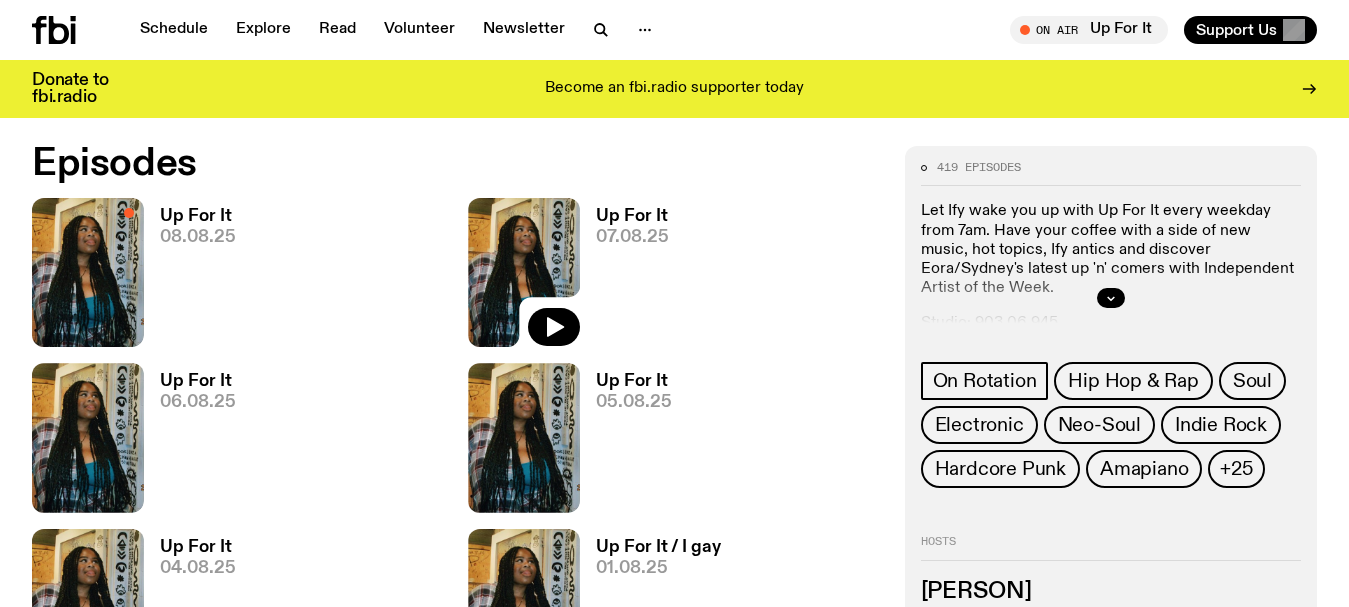 click 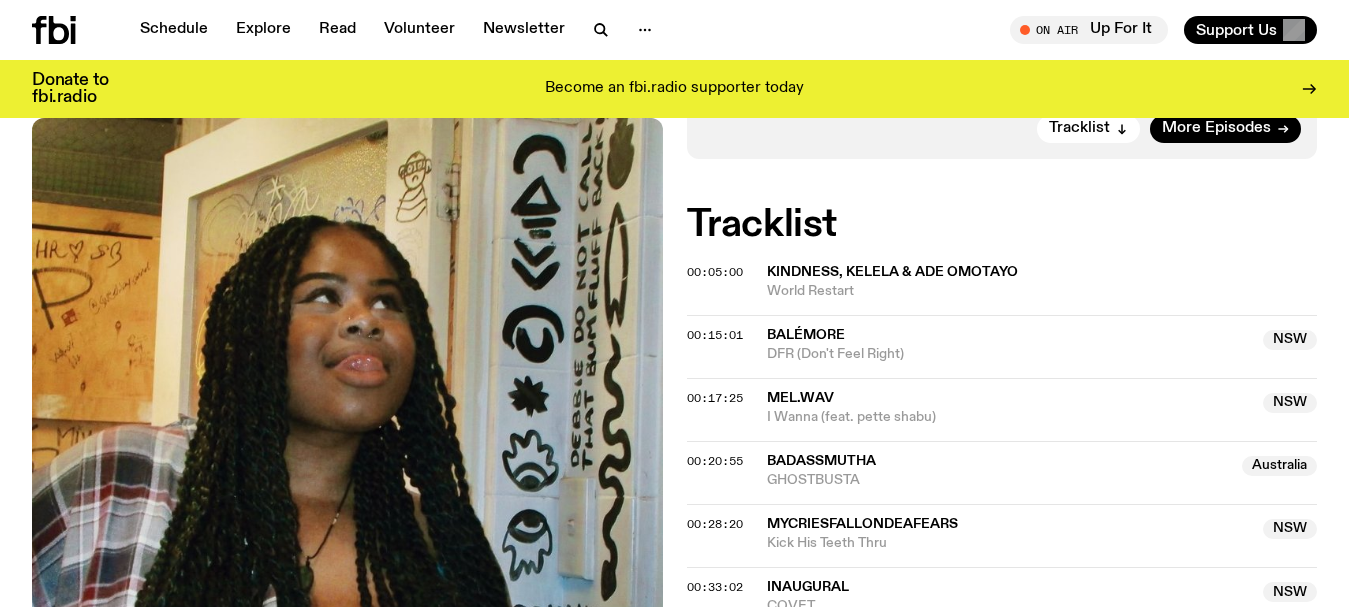 scroll, scrollTop: 691, scrollLeft: 0, axis: vertical 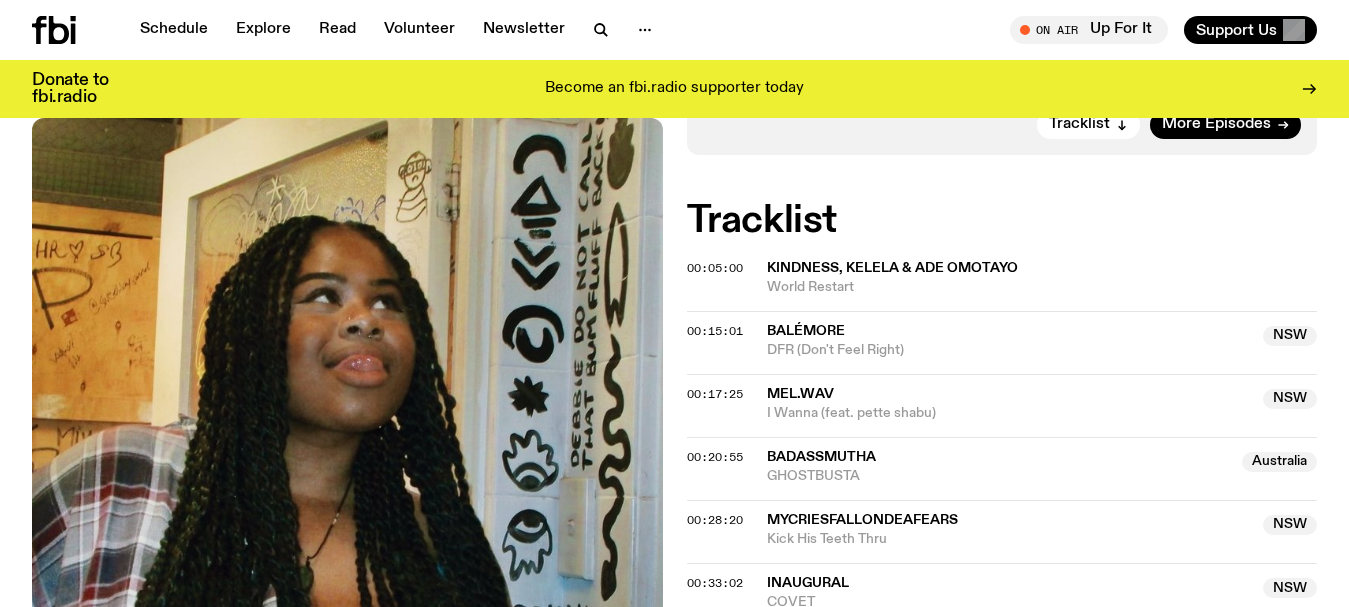 click on "Aired on  [DATE] , [TIME] On Rotation ───────── ˗ˏˋ HAPPY THURS BRAH ˎˊ˗ ───────── °｡༄🐎.°˖✧⚔️  GOT PLANS  ⚔️✧˖°.🐎༄｡° WHAT : SUBFAUNA - [ARTIST], [ARTIST] AND MORE WHEN : TODAY @ [TIME]! WHERE : [PERSON]'s Undergrounf HOW   MUCH : [PRICE] - Final Release Tickets here! ───────────────────────────────────────── ⊹₊♚₊⊹  KINGS AND QUEENS  ⊹₊♚₊⊹ This morning, [PERSON] was joined by everyone's fav Gaysian Empress of Sydney, [PERSON], who brought along THE AMAZING [PERSON]!!!!! EEEEEEEE!! [PERSON] really deep dives into their debut EP BUD & DENI, the significance, the conceptualisation and then runs us through a few of the songs, their meanings and how they were made!  They have their EP launch on the 7th of Sep at the red Rattler with some special guests 😉   TIX HERE FOR THE EP LAUNCH [INITIALS]'S INSTA  STREAM BUD & DENI ₊˚♪ ₊˚⊹   -  ||" 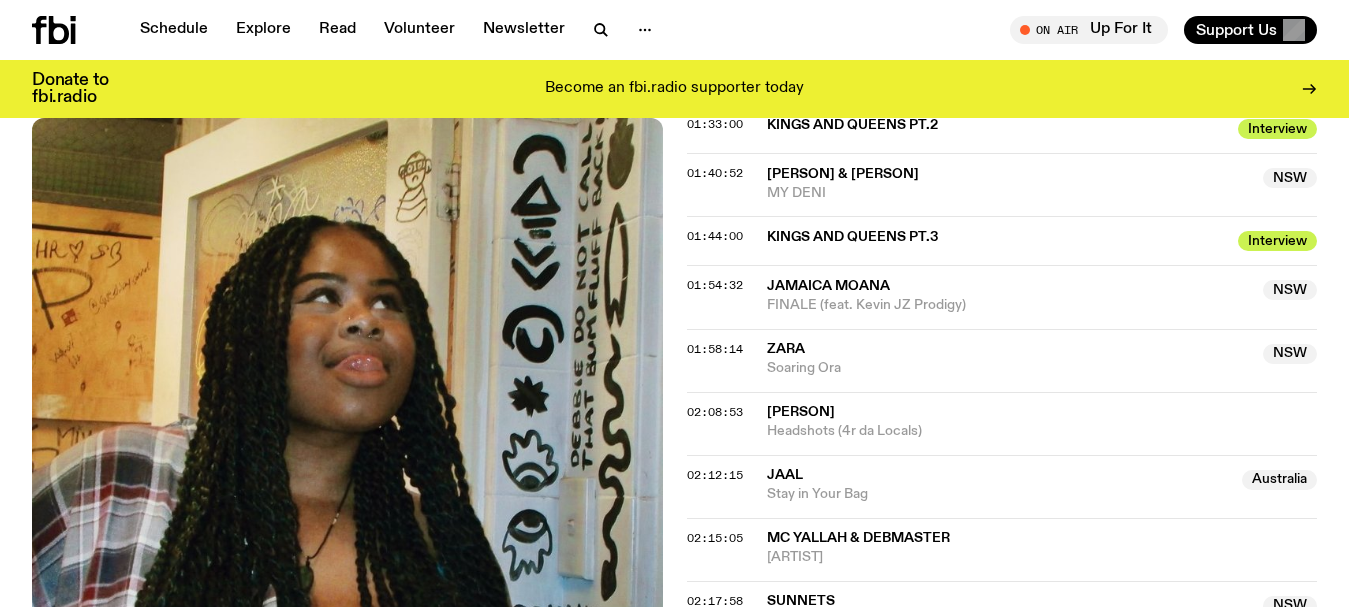 scroll, scrollTop: 1982, scrollLeft: 0, axis: vertical 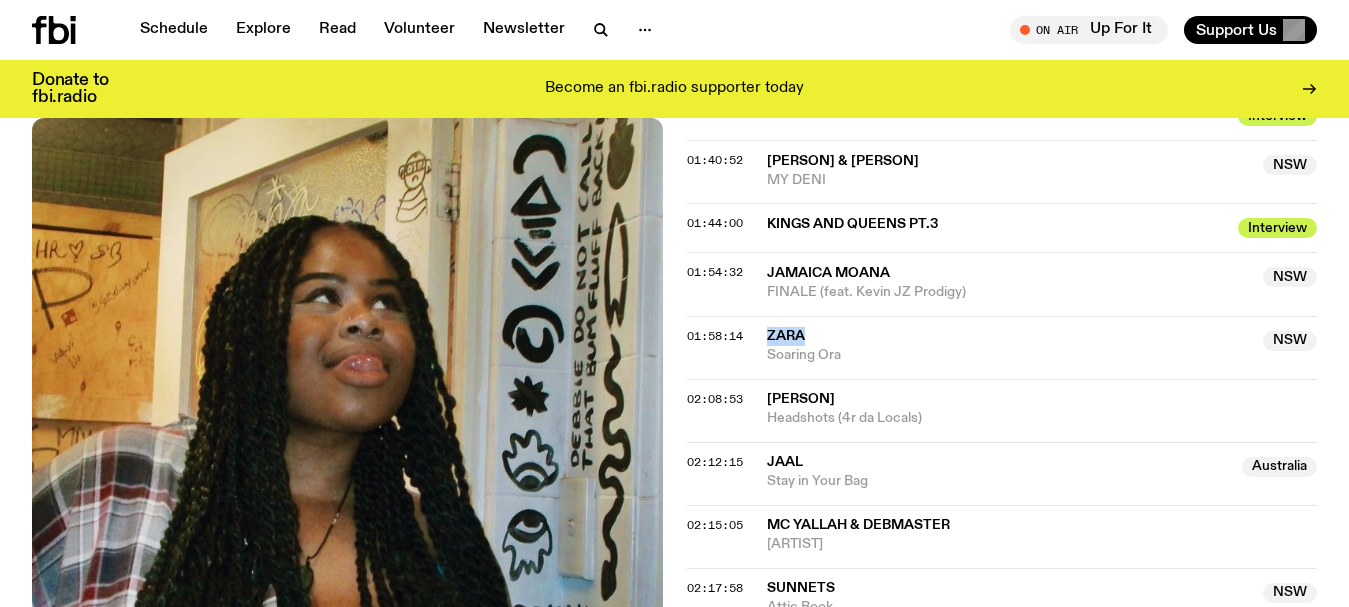 drag, startPoint x: 825, startPoint y: 341, endPoint x: 759, endPoint y: 343, distance: 66.0303 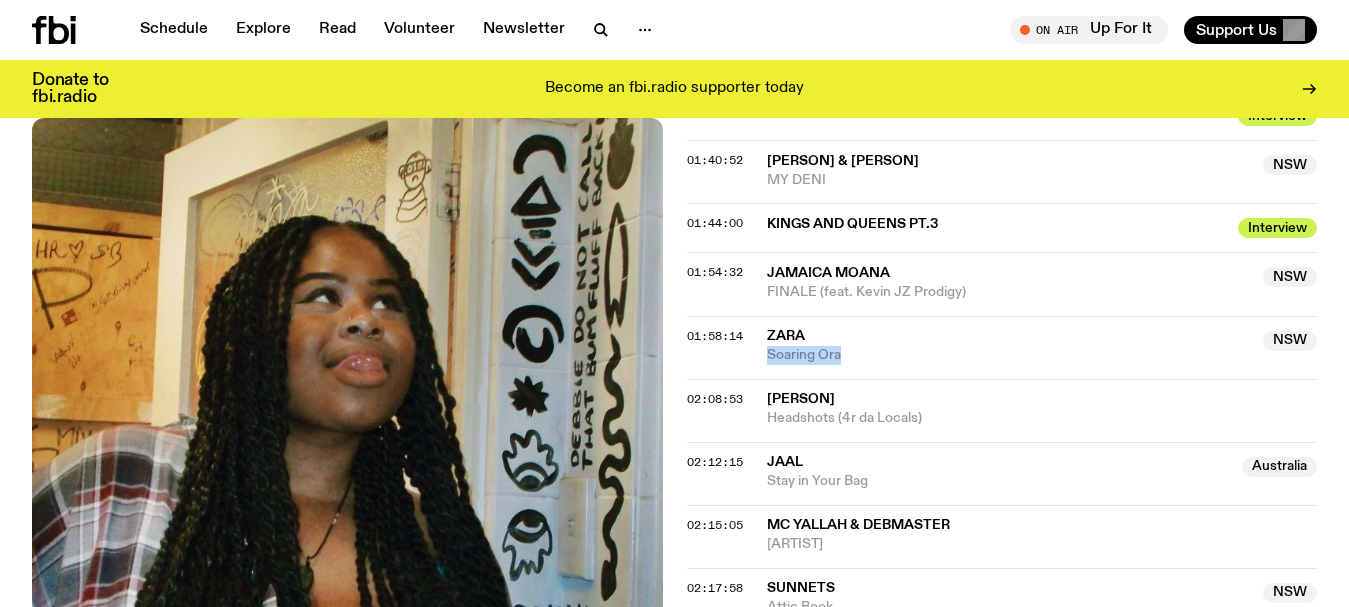 drag, startPoint x: 857, startPoint y: 360, endPoint x: 765, endPoint y: 359, distance: 92.00543 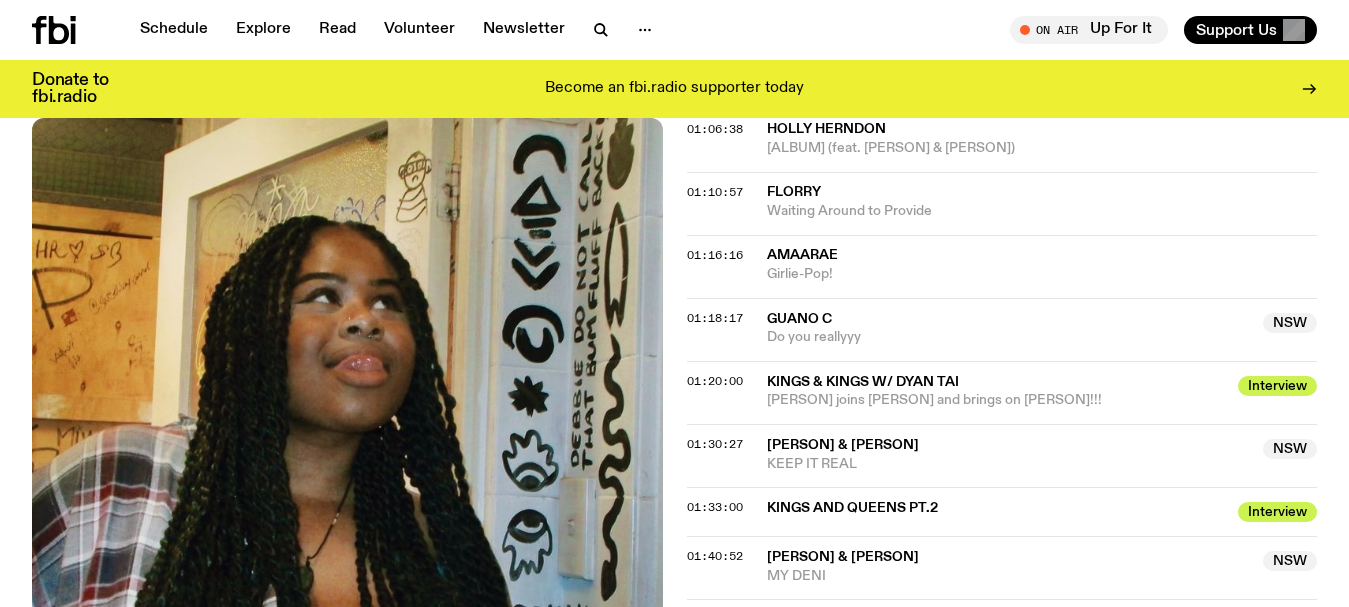 scroll, scrollTop: 1482, scrollLeft: 0, axis: vertical 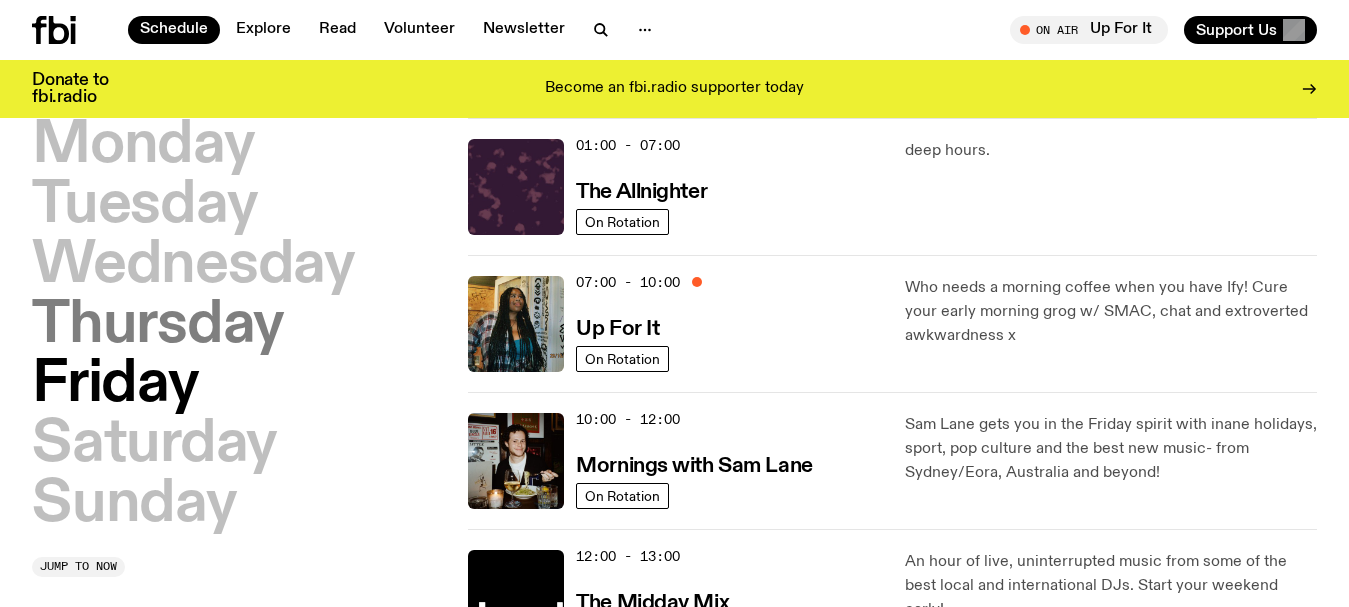 click on "Thursday" at bounding box center [158, 326] 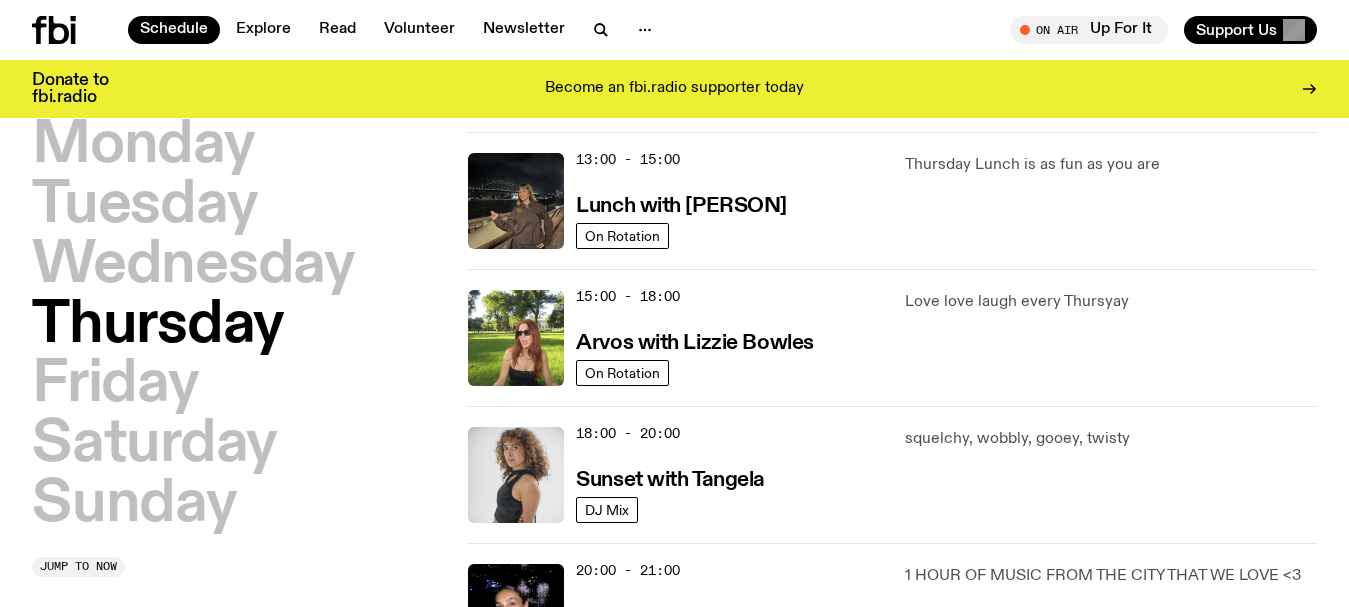 scroll, scrollTop: 556, scrollLeft: 0, axis: vertical 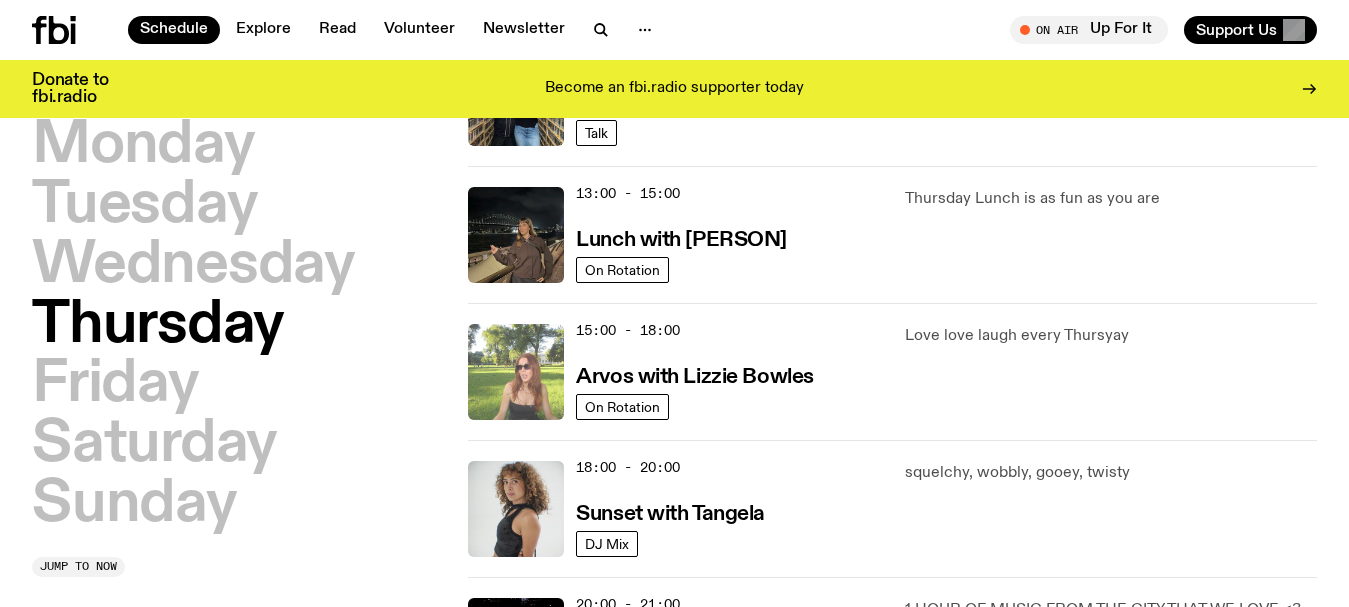 click 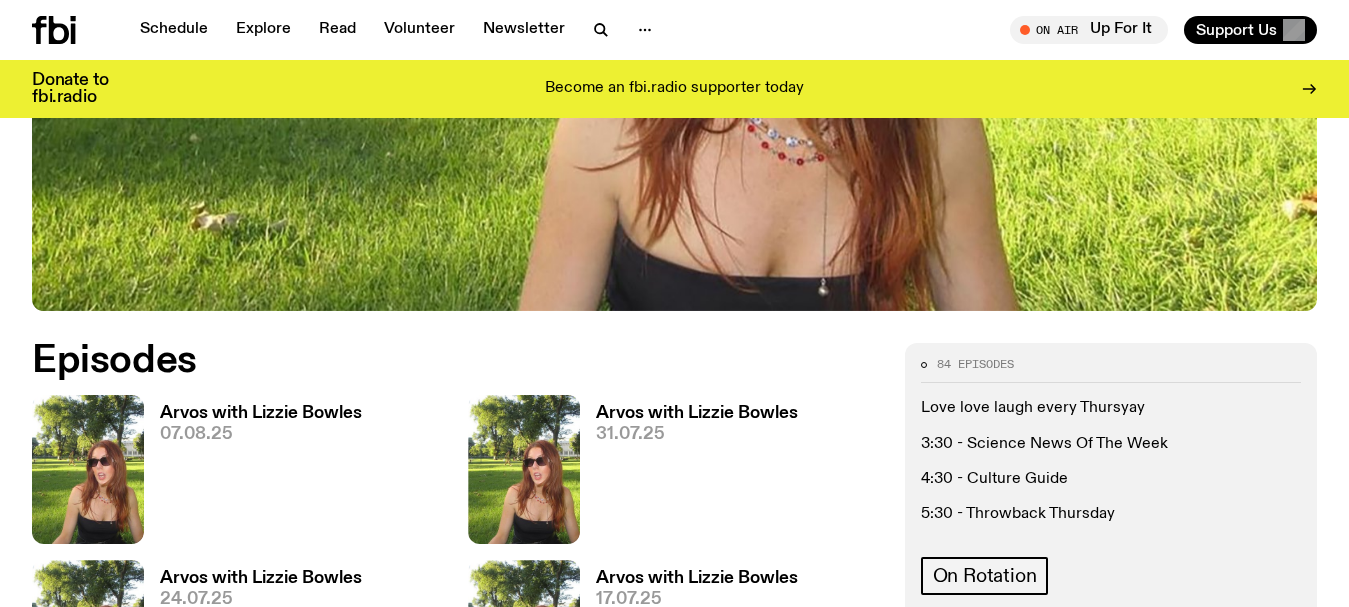 scroll, scrollTop: 896, scrollLeft: 0, axis: vertical 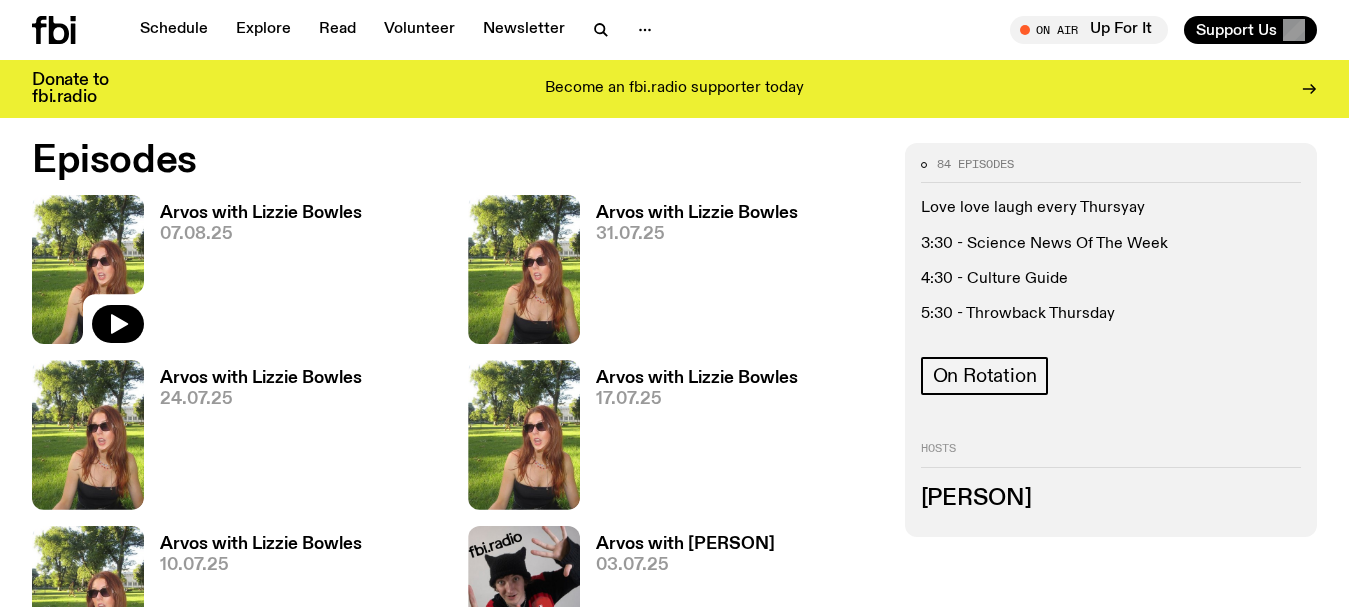 click 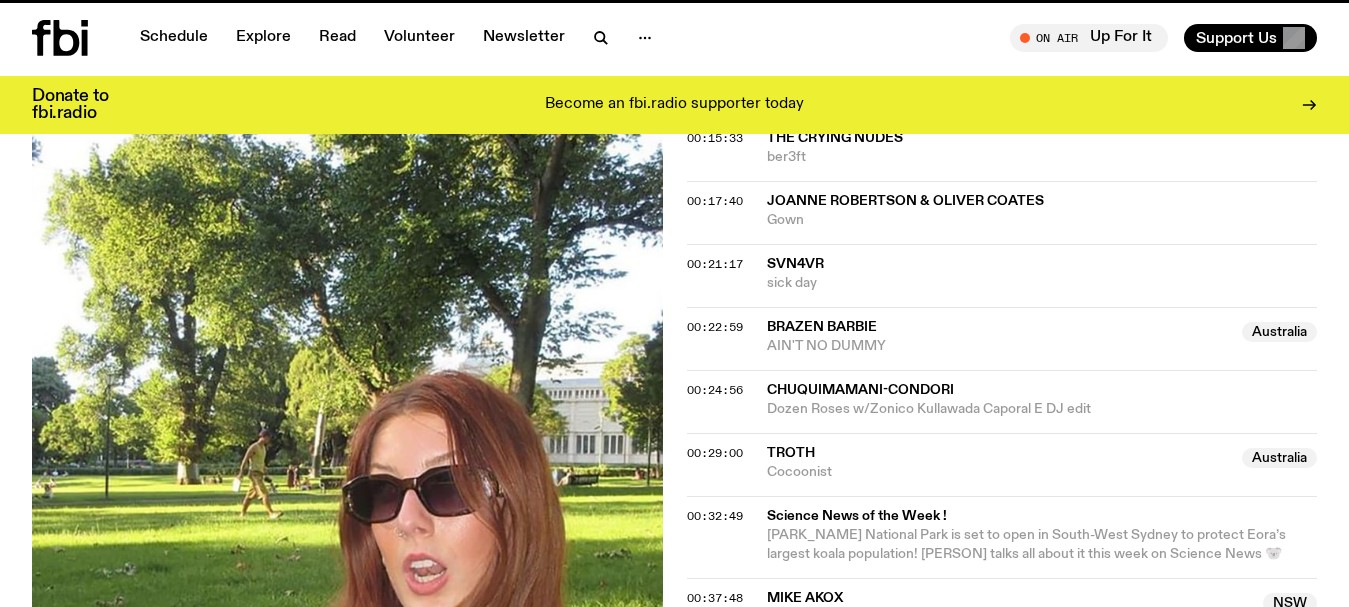 scroll, scrollTop: 0, scrollLeft: 0, axis: both 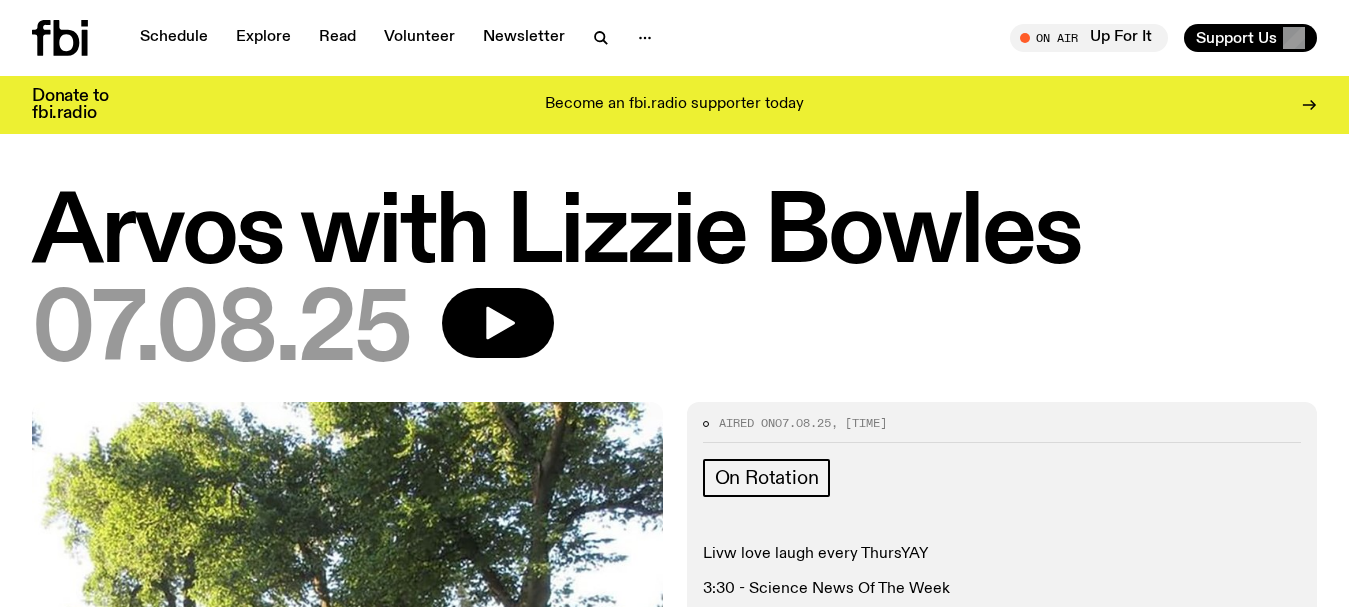click on "Arvos with [PERSON] [DATE] Aired on  [DATE] , [TIME] On Rotation Livw love laugh every ThursYAY [TIME] - Science News Of The Week  [TIME] - National Science Week Celebrations  [TIME] - Throwback Thursday Tracklist More Episodes Tracklist [TIME] [ALBUM] & [PERSON] [STATE] Gravity Reset [STATE] [TIME] [ARTIST] JUNGLE [TIME] [PERSON] Stick [TIME] [ALBUM] ber3ft [TIME] [PERSON] & [PERSON] Gown [TIME] [ARTIST] sick day [TIME] [ARTIST] [STATE] AIN'T NO DUMMY [STATE] [TIME] [ALBUM] Dozen Roses w/Zonico Kullawada Caporal E DJ edit [TIME] [ARTIST] [STATE] Cocoonist [STATE] [TIME] Science News of the Week ! [PARK_NAME] is set to open in South-West Sydney to protect Eora’s largest koala population! [PERSON] talks all about it this week on Science News 🐨 [TIME] [ARTIST] [STATE] Mad Over You [STATE] [TIME] [ARTIST] & [ARTIST] The Postman [TIME] [ARTIST] & [ARTIST] All I Need (feat. [PERSON]) [TIME] [STATE] ." at bounding box center [674, 2115] 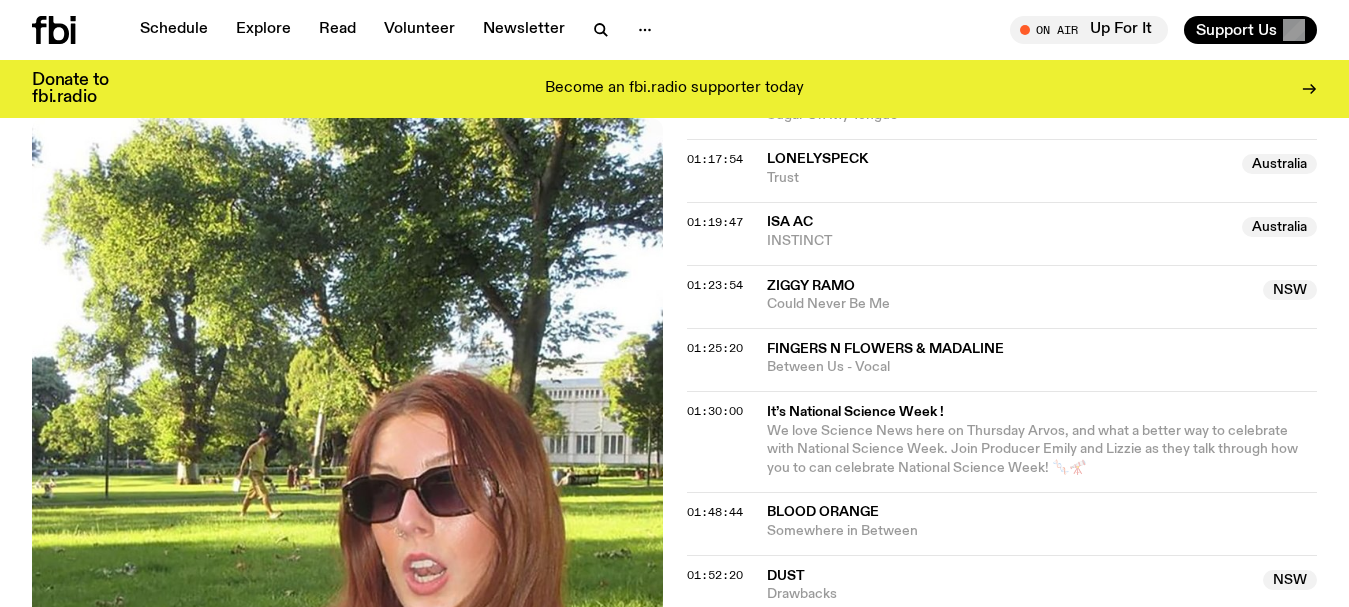 scroll, scrollTop: 2633, scrollLeft: 0, axis: vertical 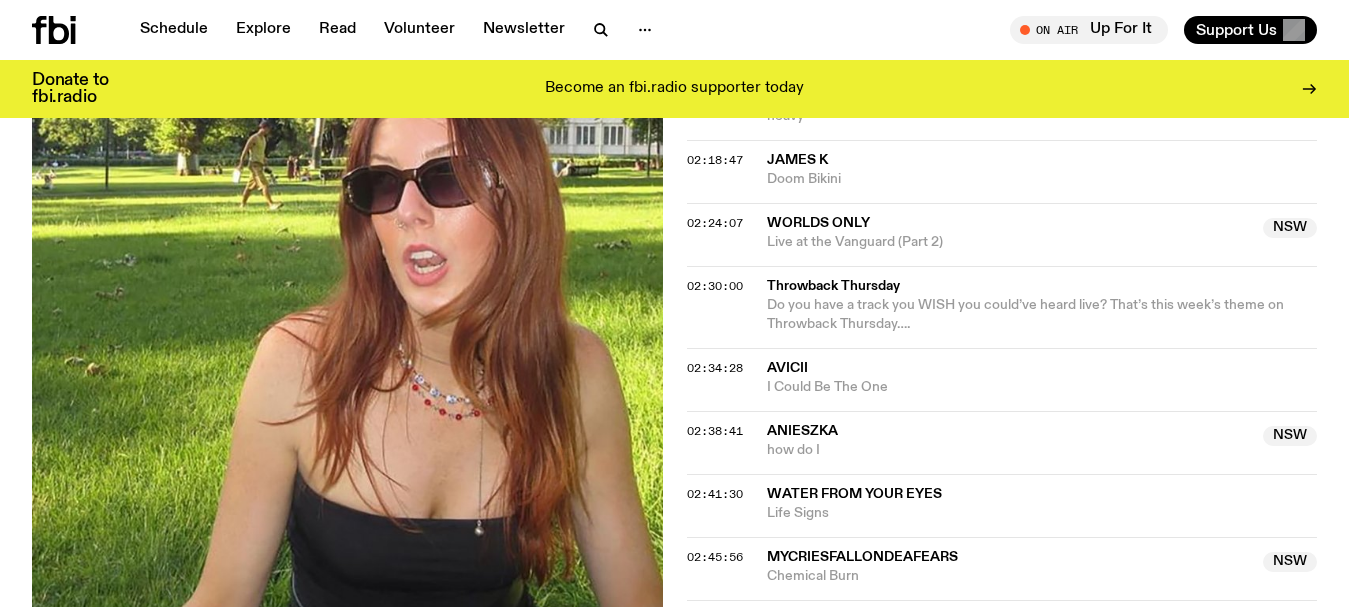 click on "Aired on  [DATE] , [TIME] On Rotation Livw love laugh every ThursYAY [TIME] - Science News Of The Week  [TIME] - National Science Week Celebrations  [TIME] - Throwback Thursday Tracklist More Episodes Tracklist [TIME] [ALBUM] & [PERSON] [STATE] Gravity Reset [STATE] [TIME] [ARTIST] JUNGLE [TIME] [PERSON] Stick [TIME] [ALBUM] ber3ft [TIME] [PERSON] & [PERSON] Gown [TIME] [ARTIST] sick day [TIME] [ARTIST] [STATE] AIN'T NO DUMMY [STATE] [TIME] [ALBUM] Dozen Roses w/Zonico Kullawada Caporal E DJ edit [TIME] [ARTIST] [STATE] Cocoonist [STATE] [TIME] Science News of the Week ! [PARK_NAME] is set to open in South-West Sydney to protect Eora’s largest koala population! [PERSON] talks all about it this week on Science News 🐨 [TIME] [ARTIST] [STATE] Mad Over You [STATE] [TIME] [ARTIST] & [ARTIST] The Postman [TIME] [ARTIST] & [ARTIST] All I Need (feat. [PERSON]) [TIME] [PERSON] Entropy (feat. [PERSON])" 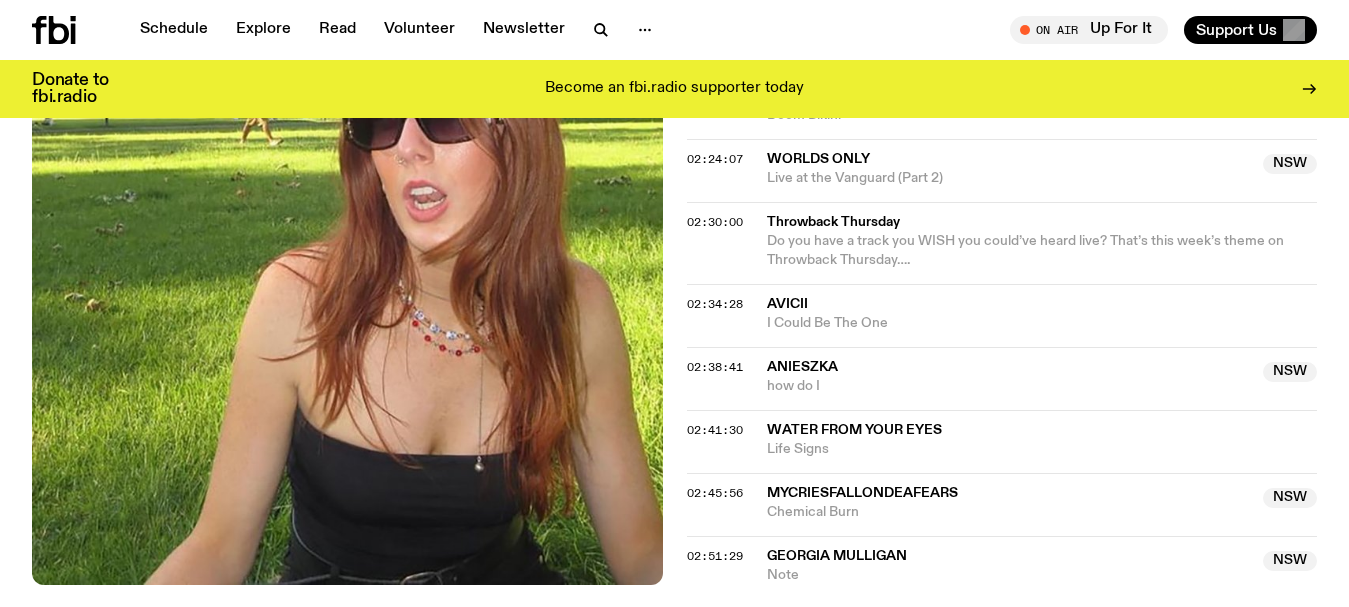 scroll, scrollTop: 2733, scrollLeft: 0, axis: vertical 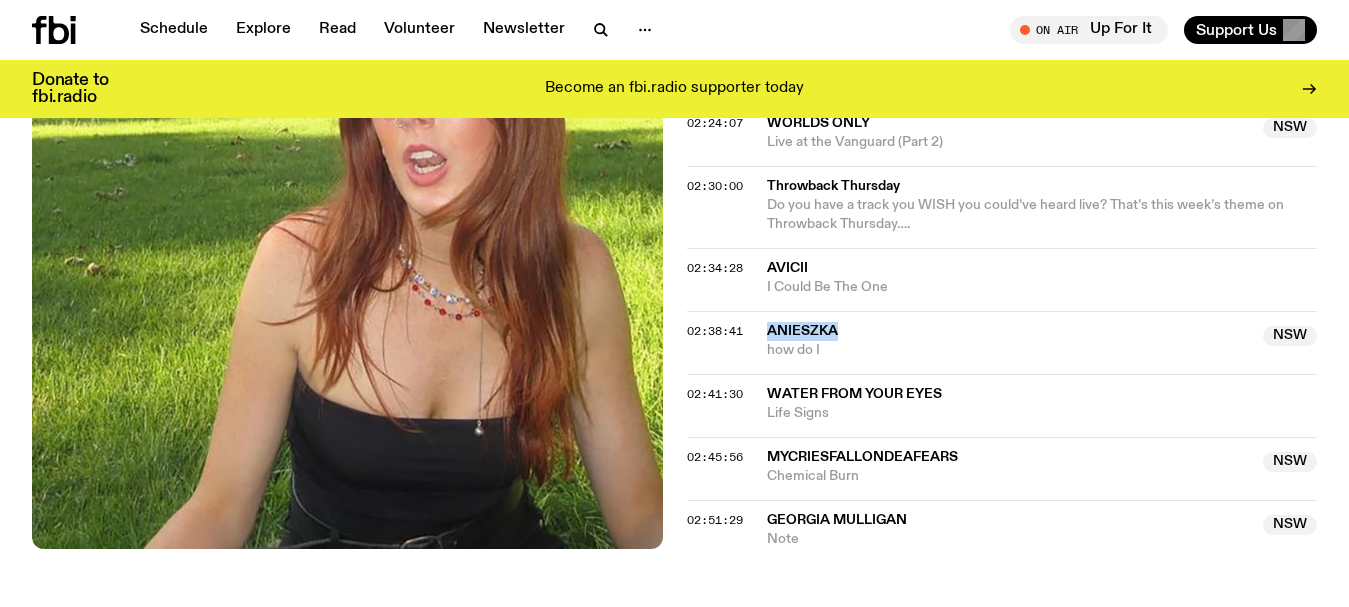 drag, startPoint x: 858, startPoint y: 328, endPoint x: 761, endPoint y: 328, distance: 97 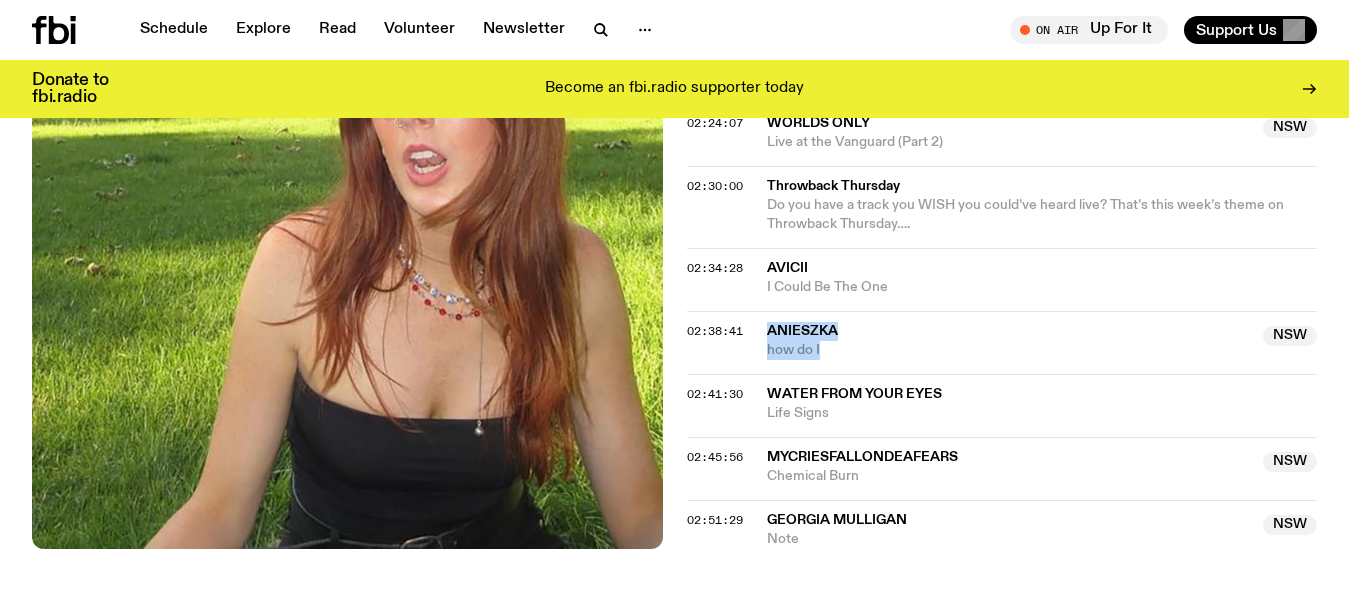drag, startPoint x: 859, startPoint y: 351, endPoint x: 750, endPoint y: 351, distance: 109 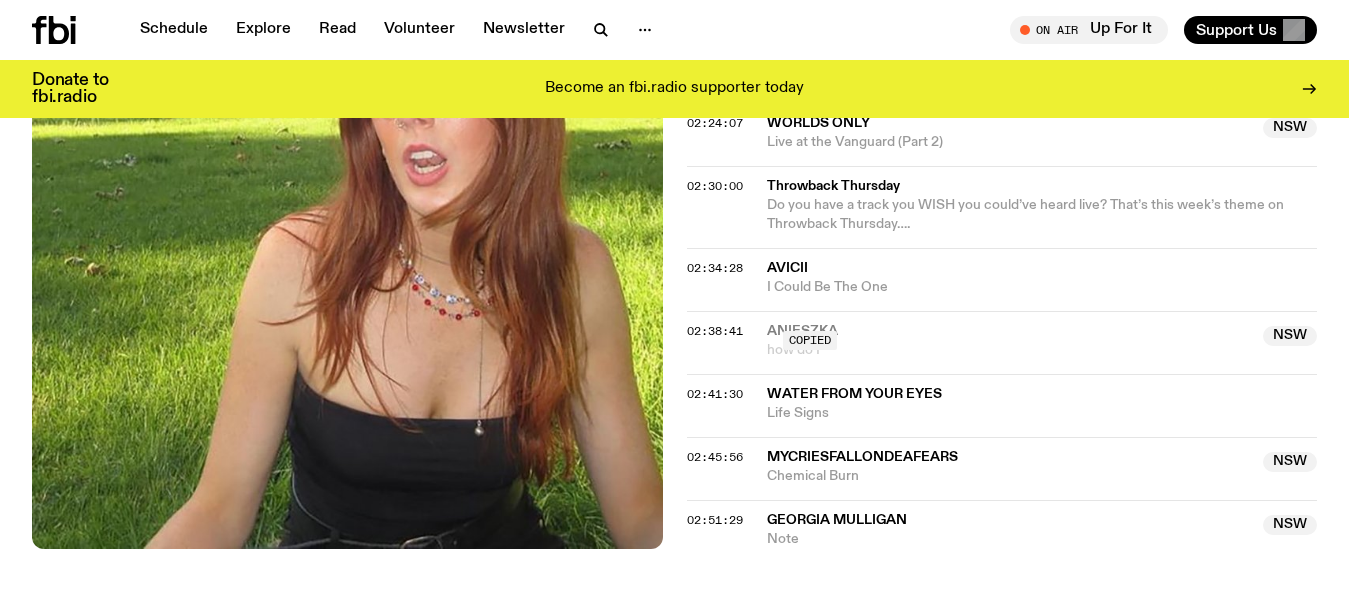 click on "Copied" at bounding box center [1009, 341] 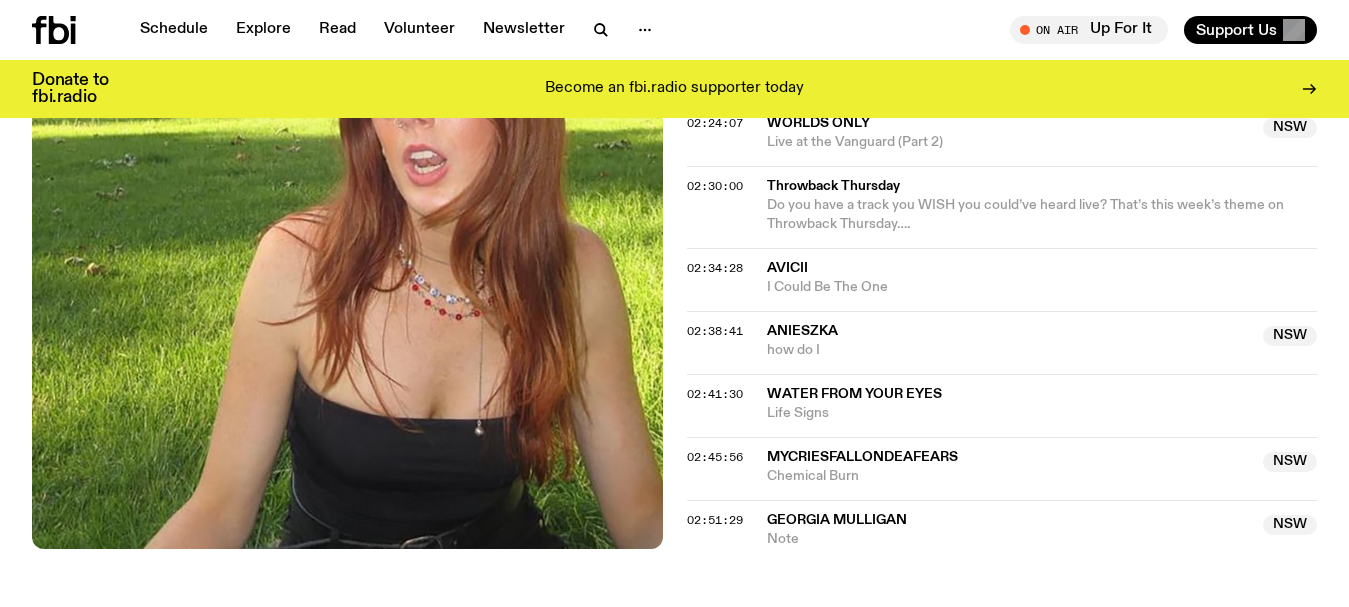 drag, startPoint x: 844, startPoint y: 352, endPoint x: 753, endPoint y: 352, distance: 91 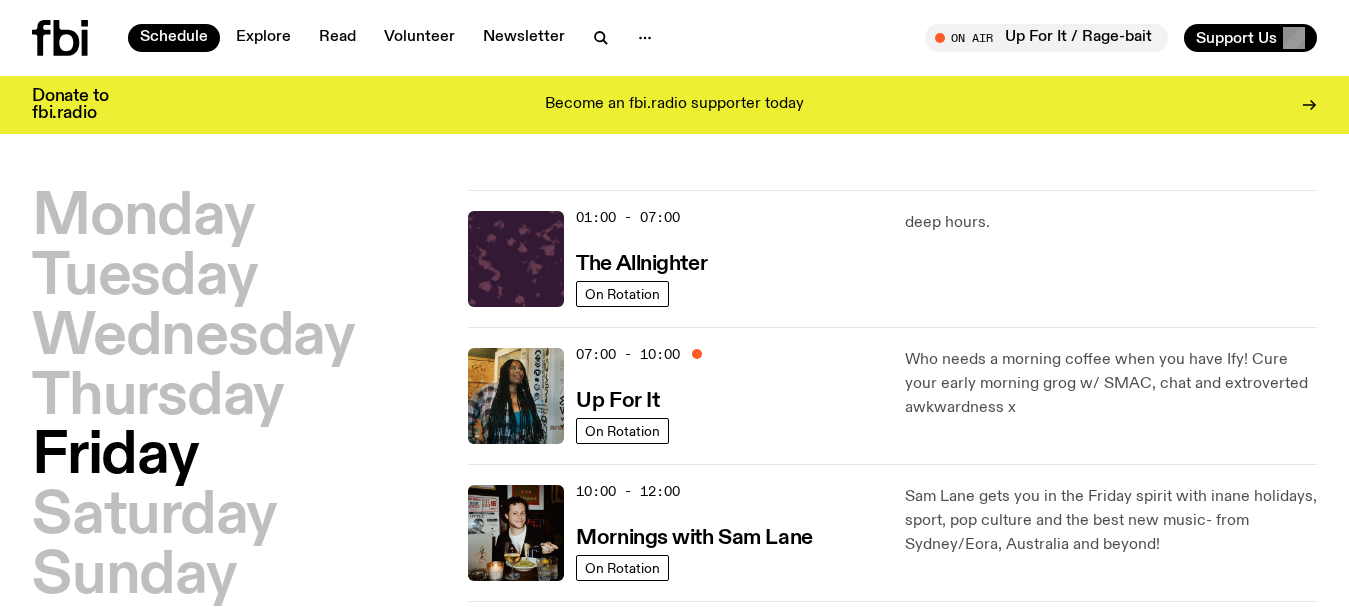 scroll, scrollTop: 0, scrollLeft: 0, axis: both 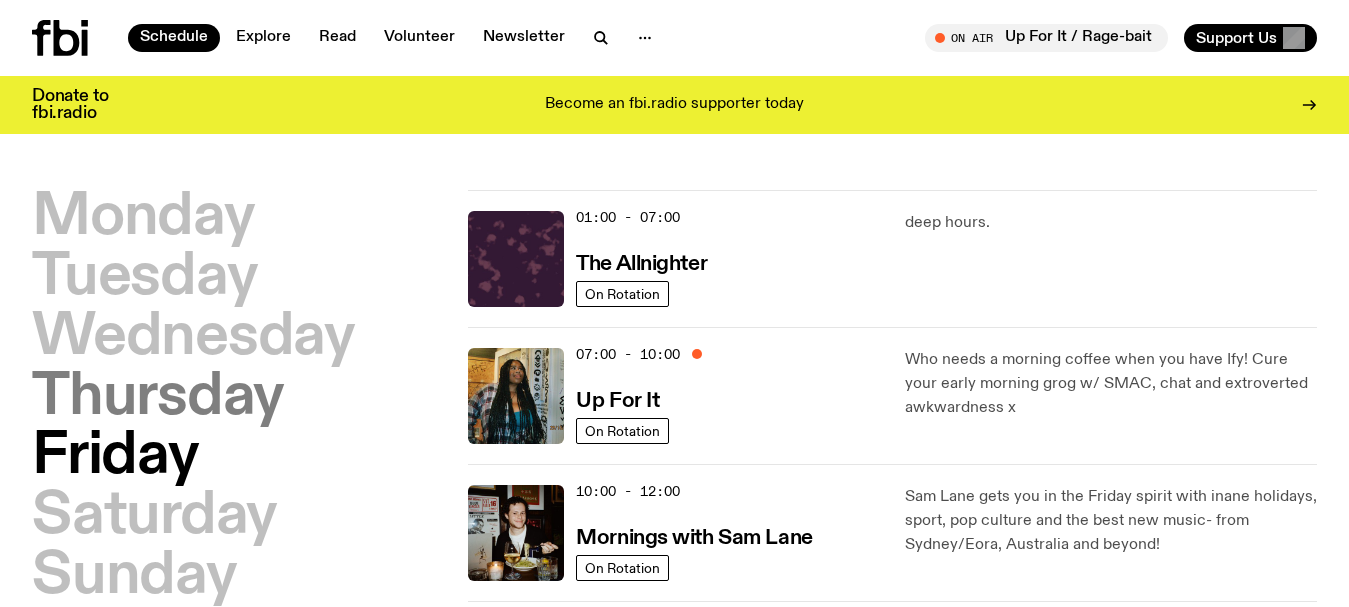 click on "Thursday" at bounding box center [158, 398] 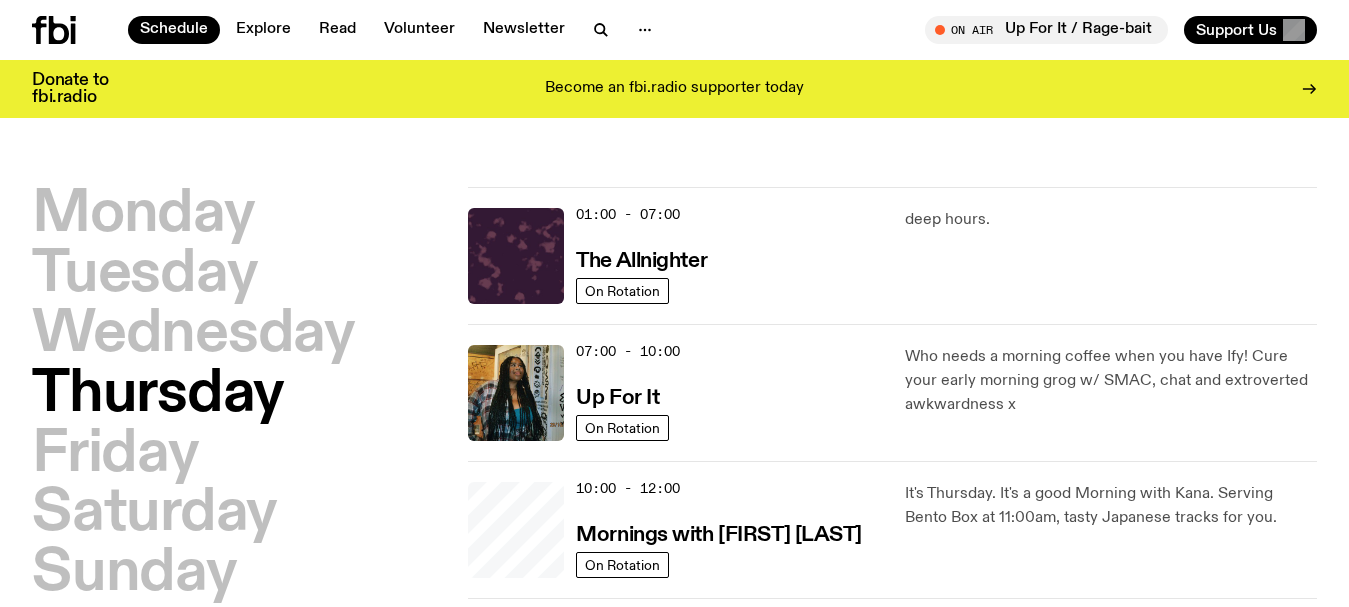 scroll, scrollTop: 56, scrollLeft: 0, axis: vertical 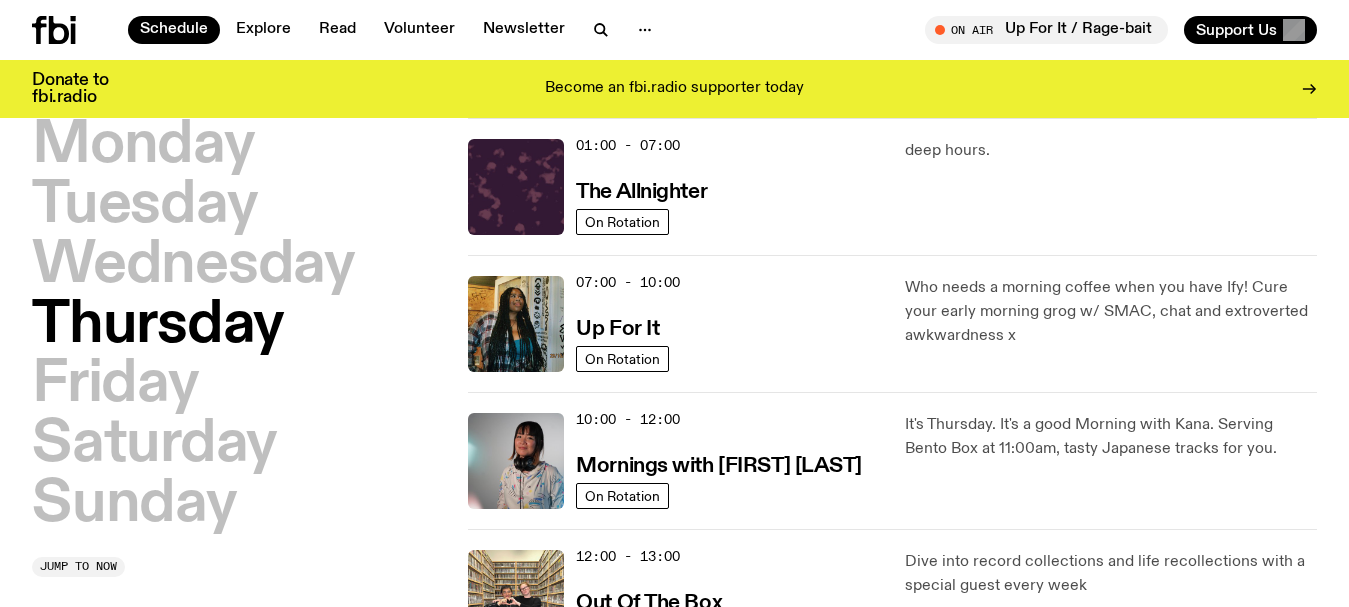 type 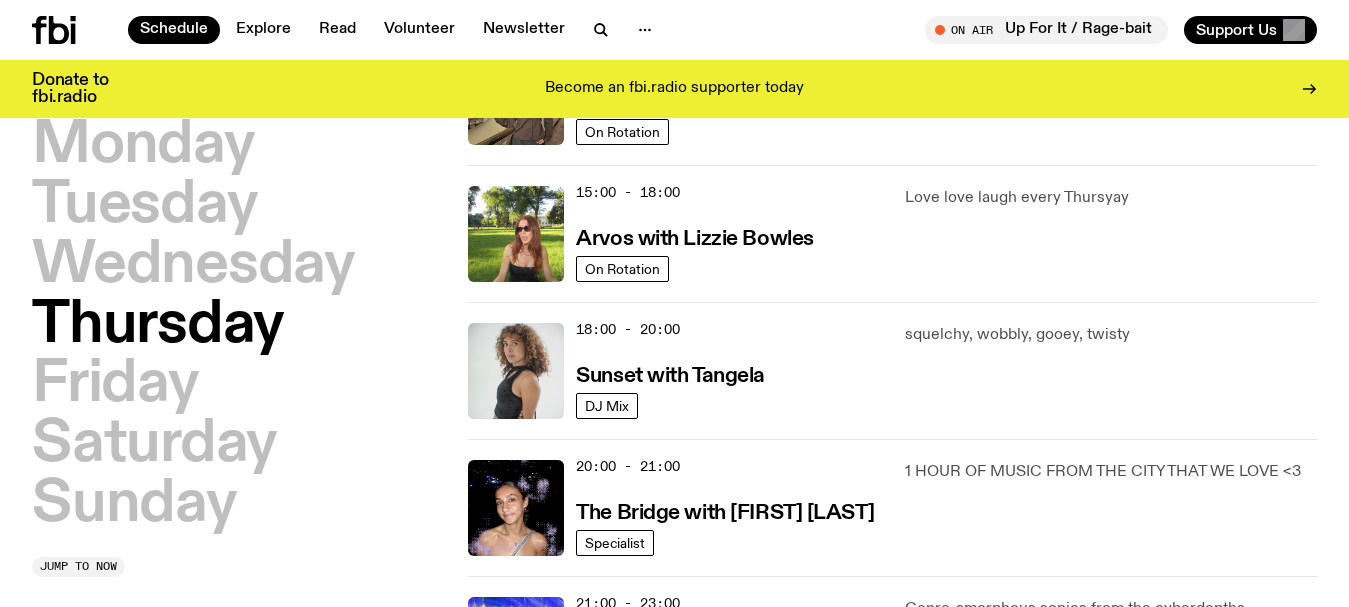 scroll, scrollTop: 756, scrollLeft: 0, axis: vertical 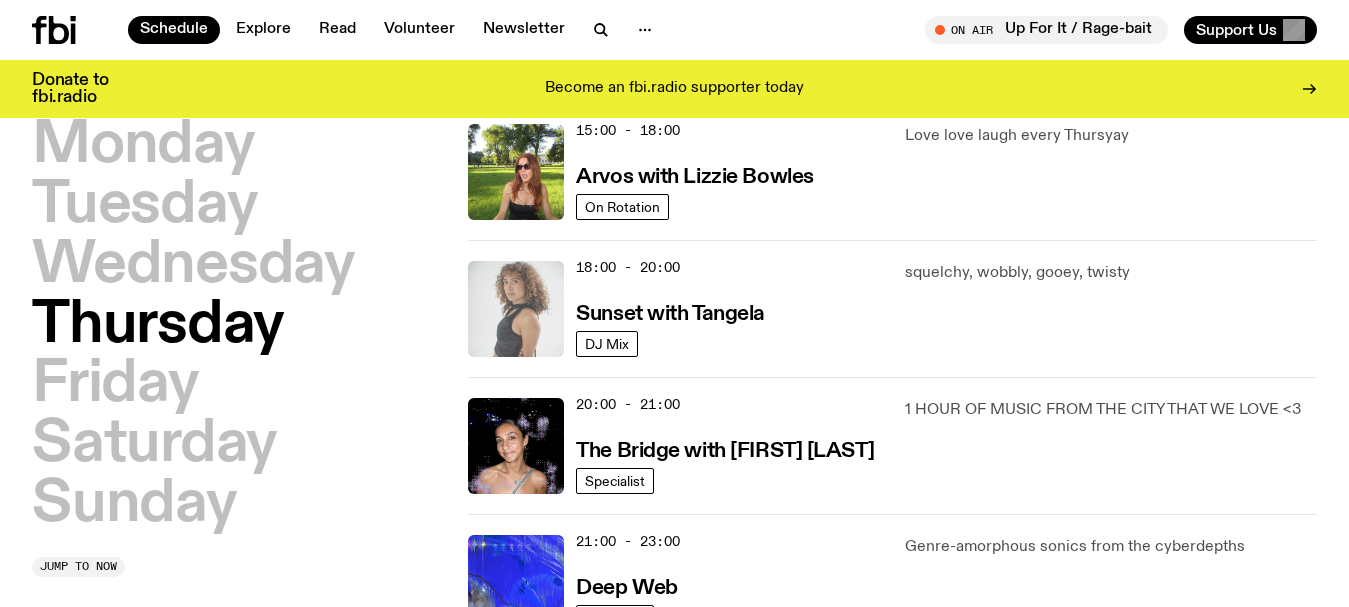 click on "18:00 - 20:00 Sunset with Tangela DJ Mix" at bounding box center [674, 309] 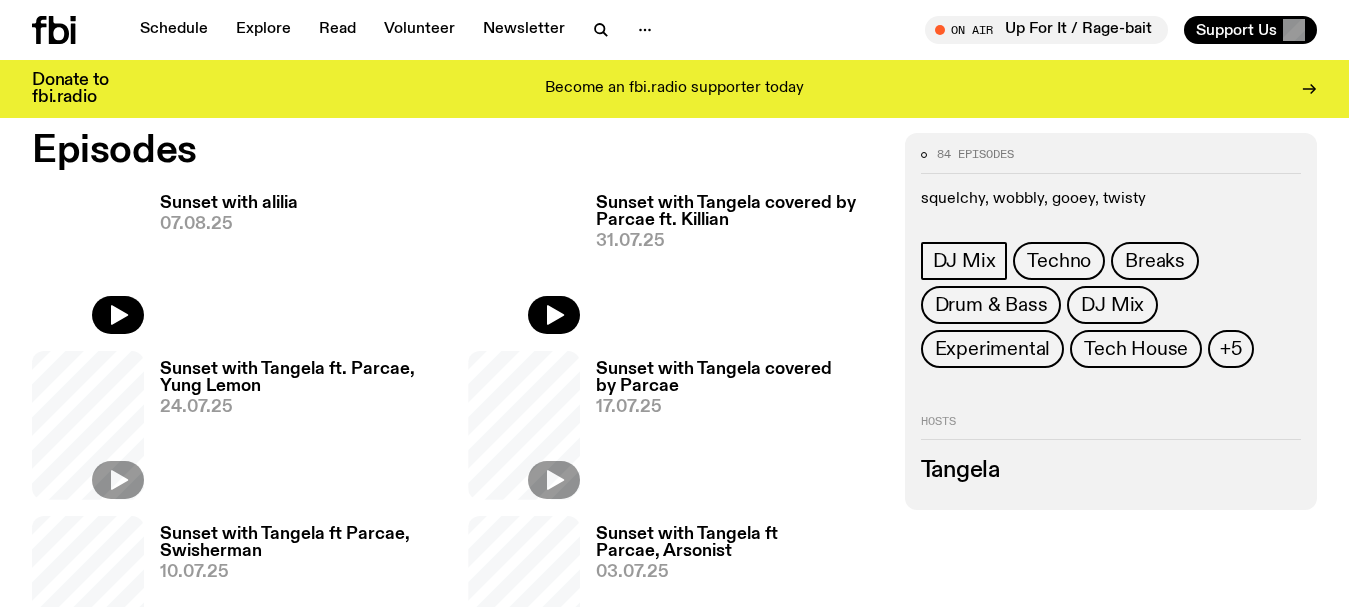 scroll, scrollTop: 0, scrollLeft: 0, axis: both 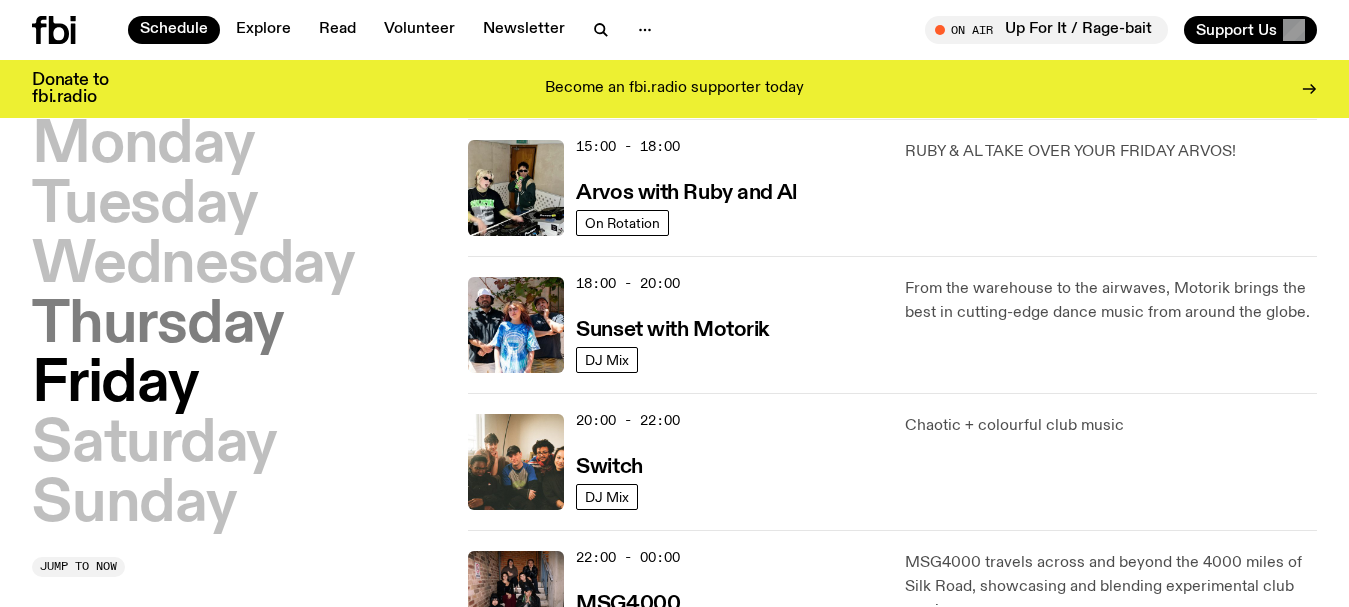 click on "Thursday" at bounding box center (158, 326) 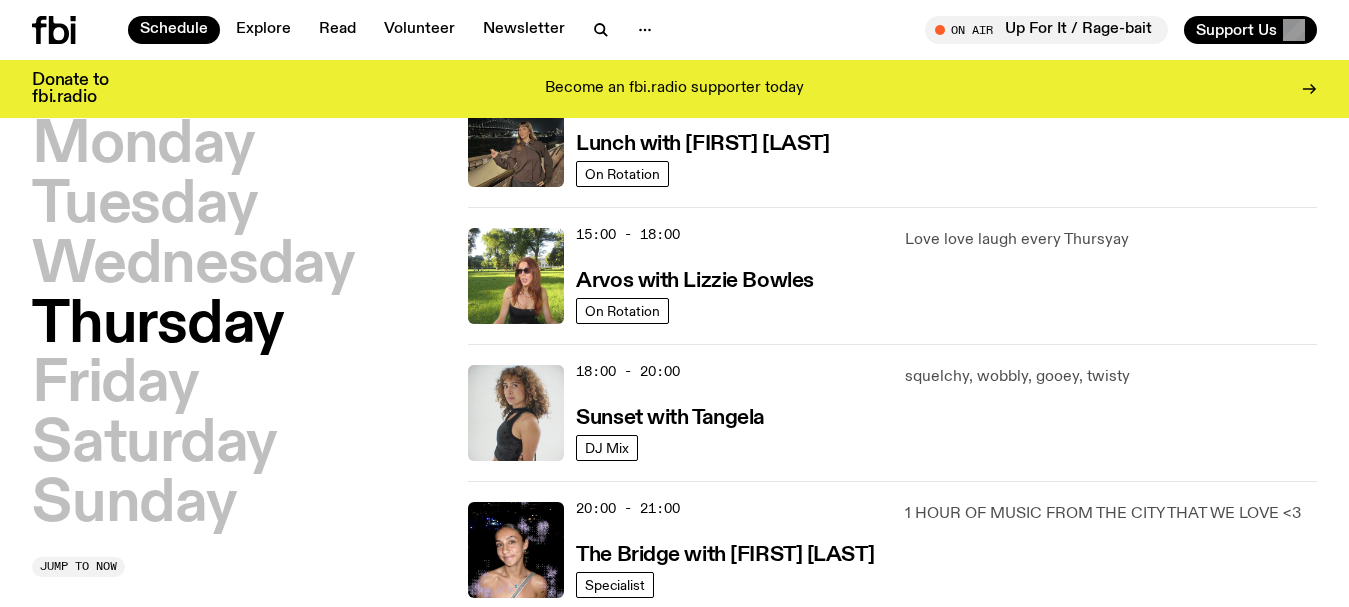 scroll, scrollTop: 656, scrollLeft: 0, axis: vertical 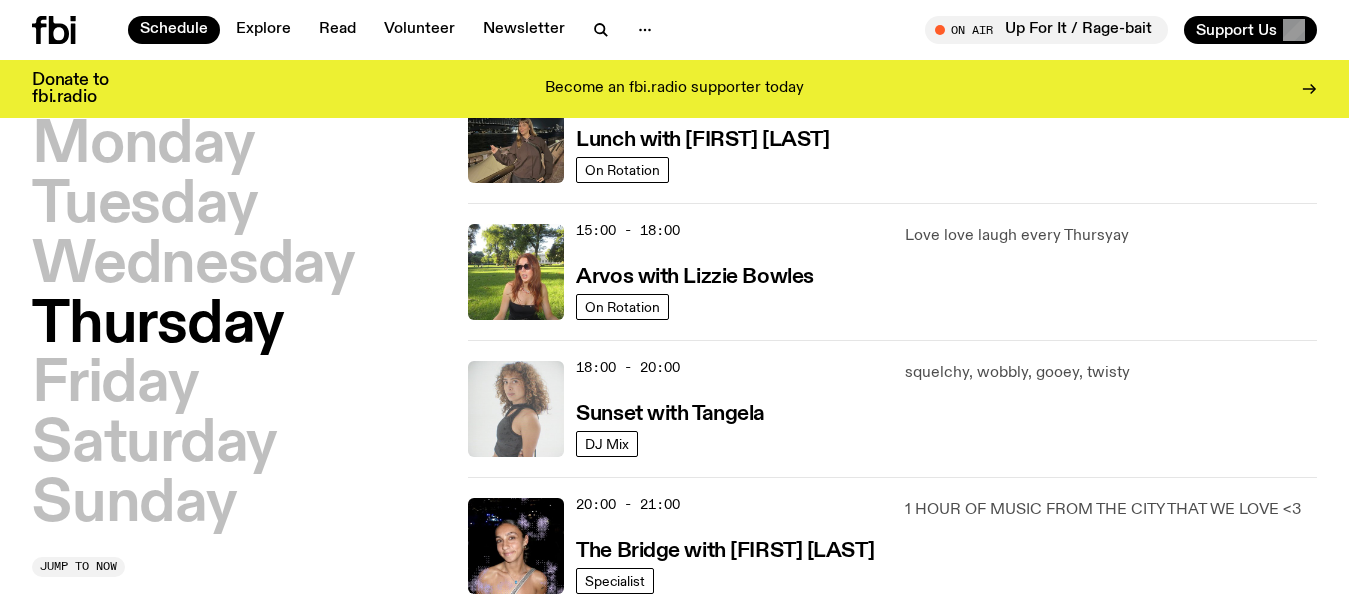 click 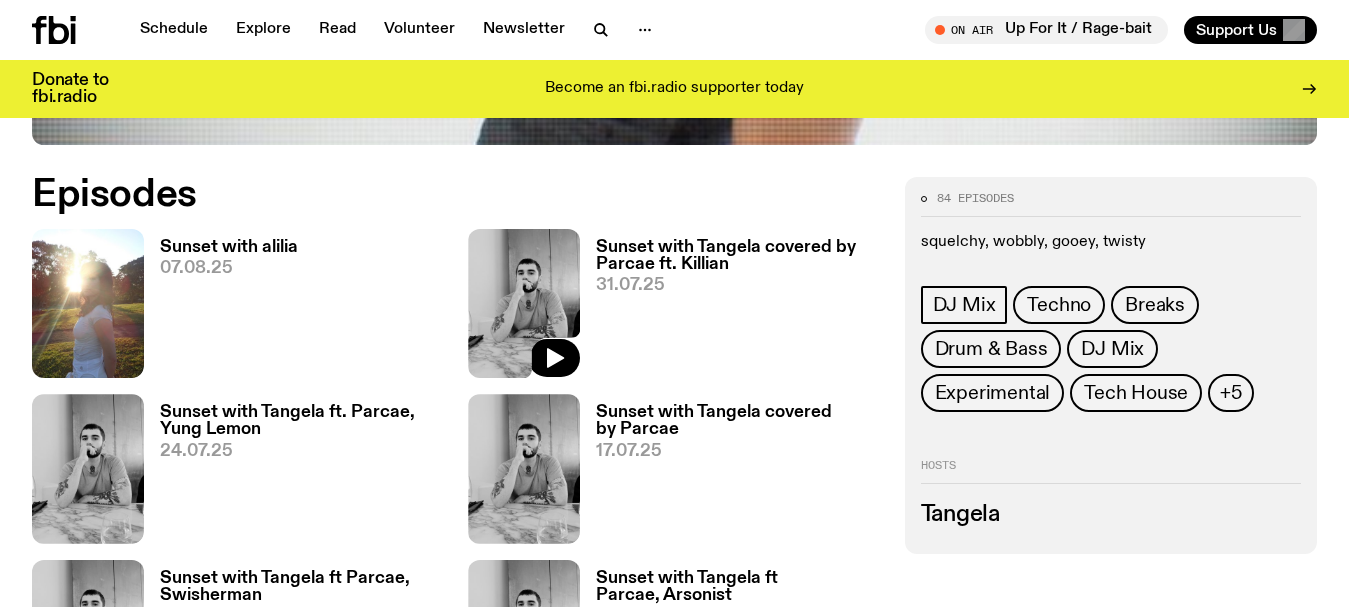 scroll, scrollTop: 893, scrollLeft: 0, axis: vertical 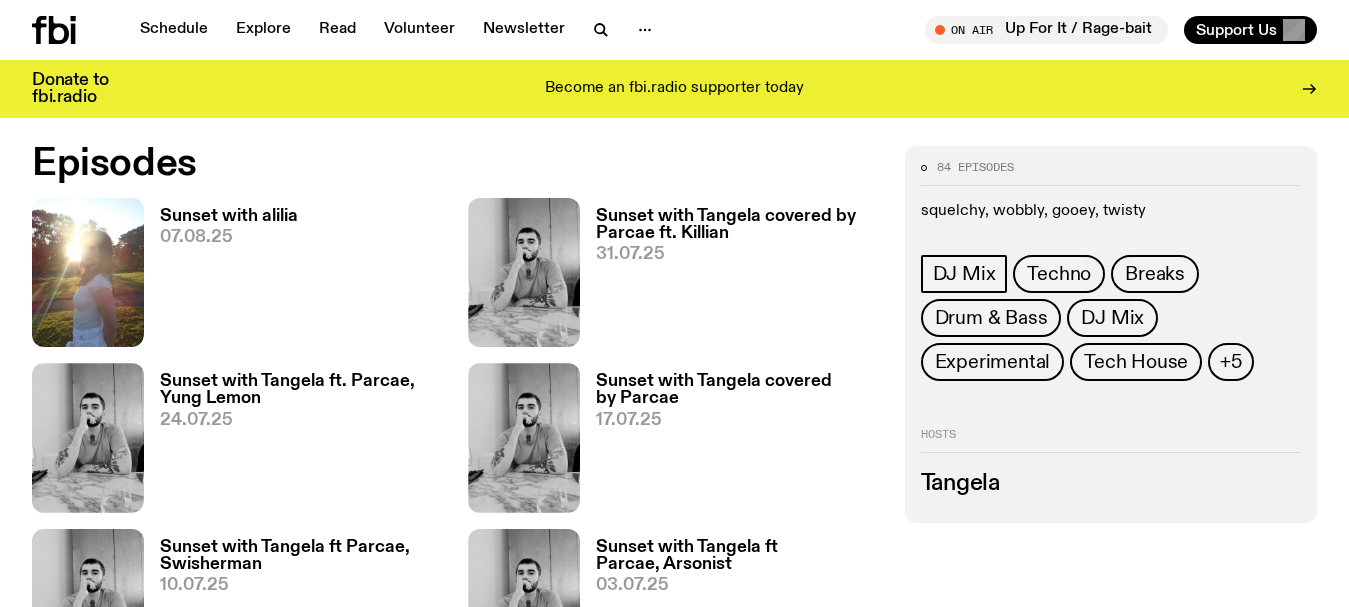 click 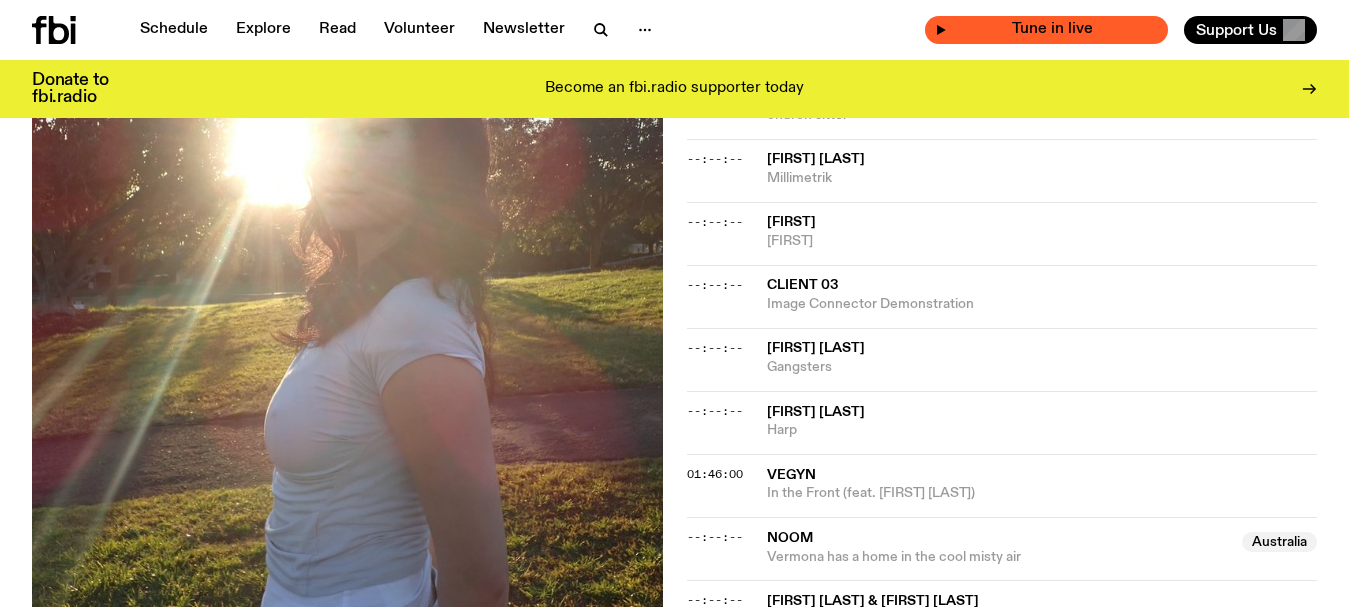 scroll, scrollTop: 2210, scrollLeft: 0, axis: vertical 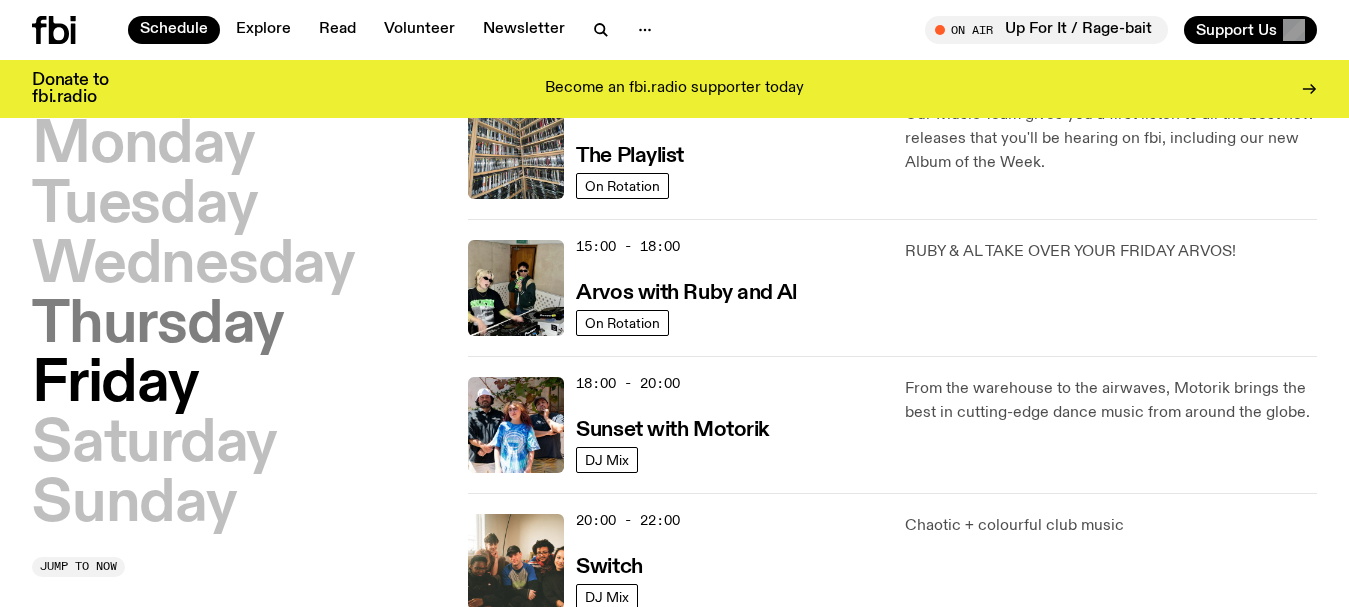click on "Thursday" at bounding box center (158, 326) 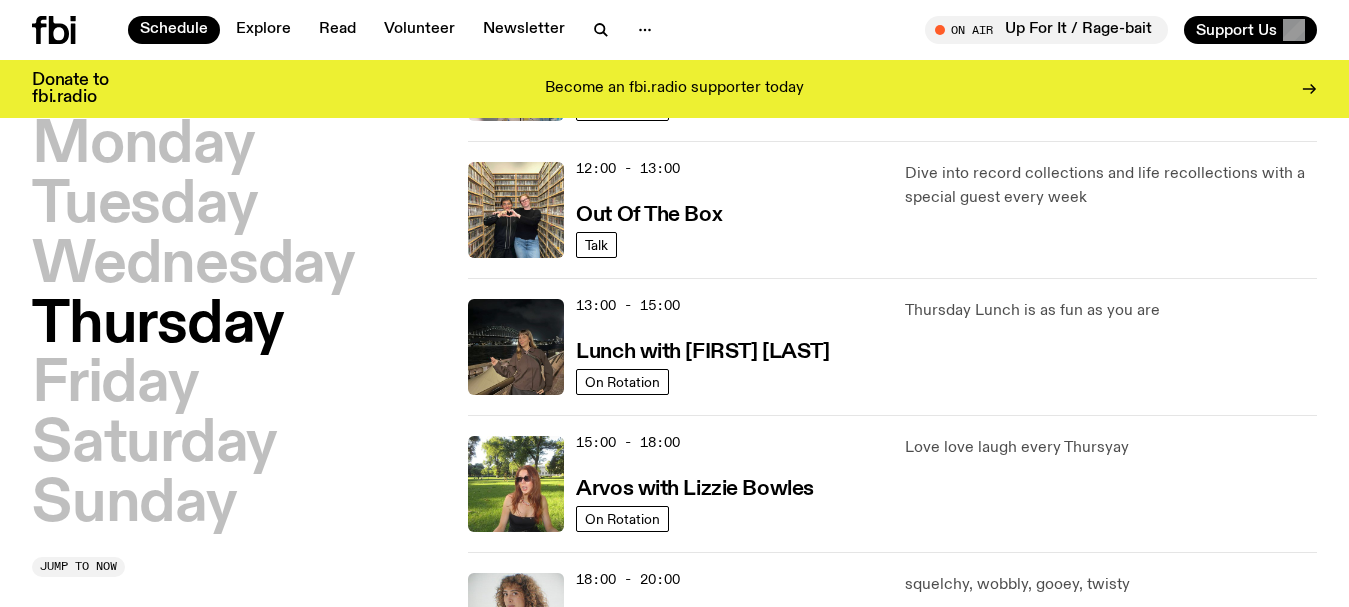 scroll, scrollTop: 456, scrollLeft: 0, axis: vertical 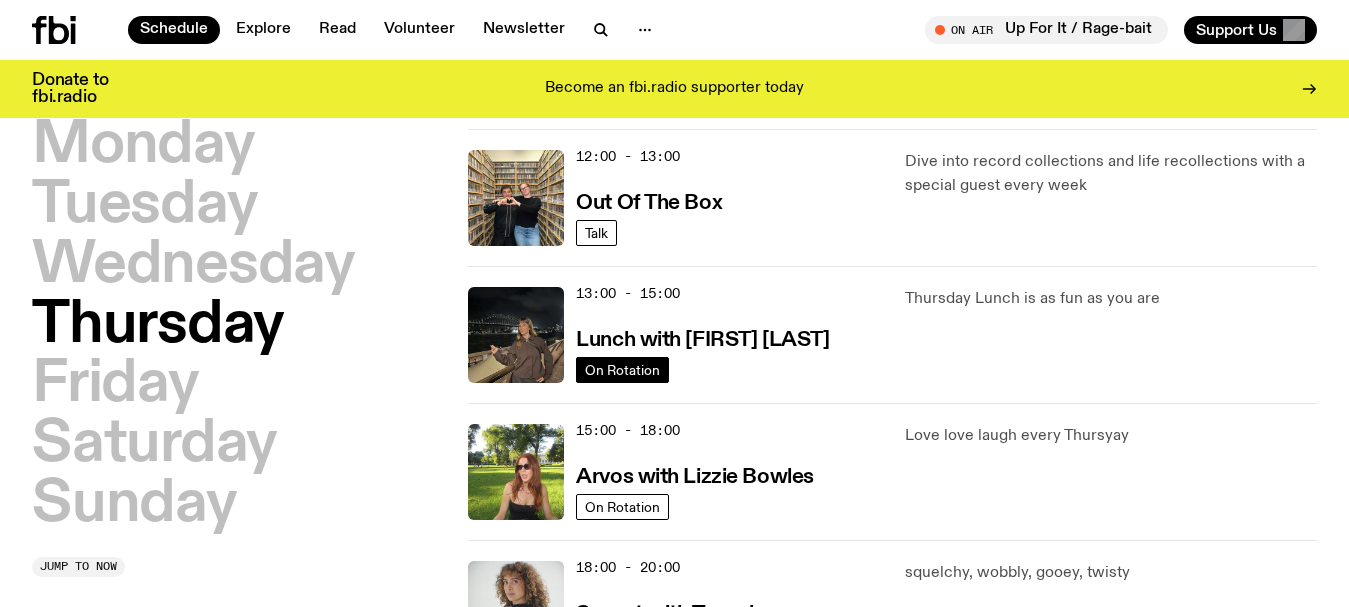 type 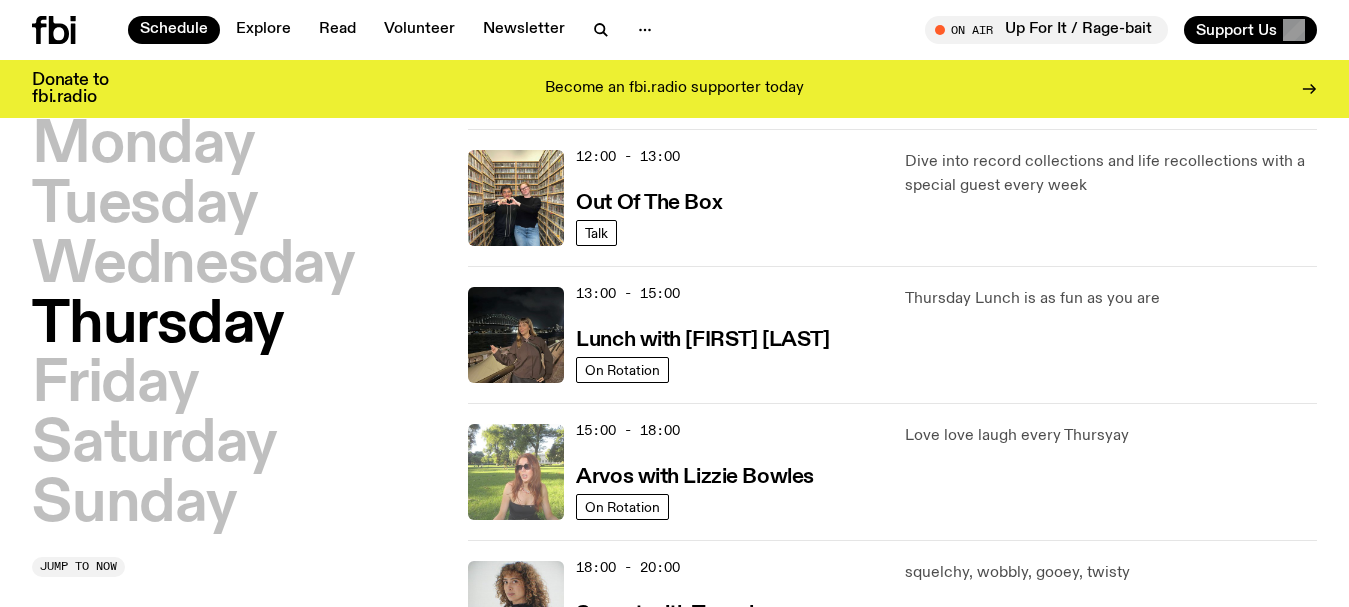 click 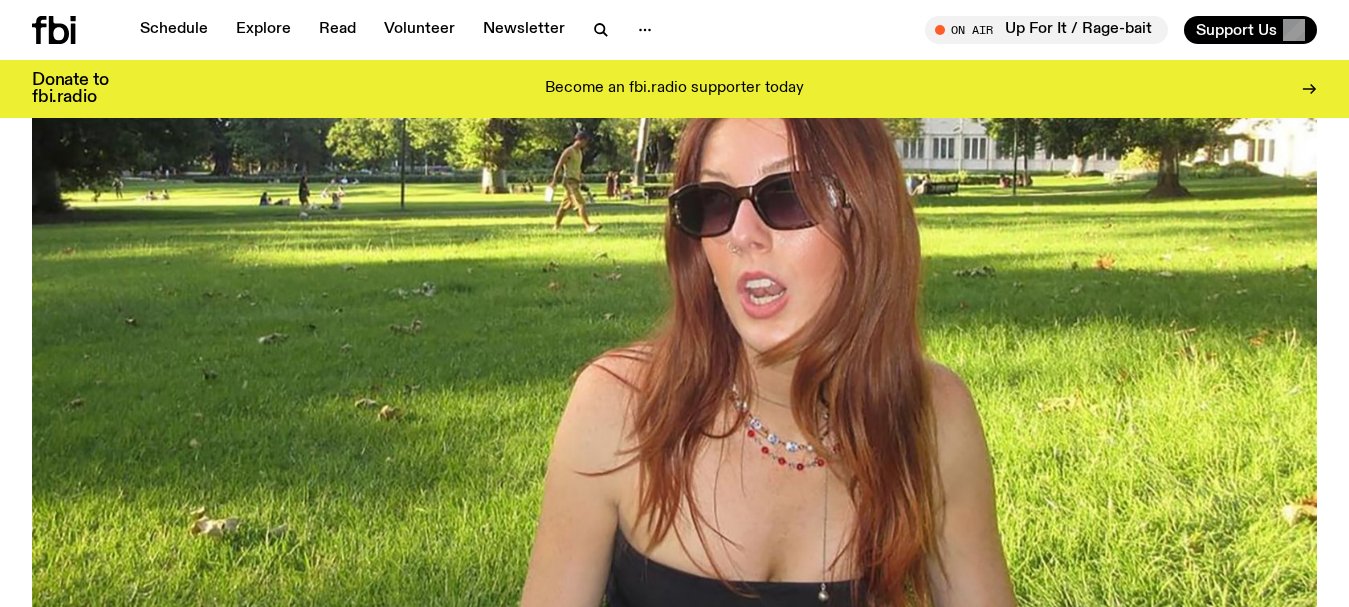 scroll, scrollTop: 691, scrollLeft: 0, axis: vertical 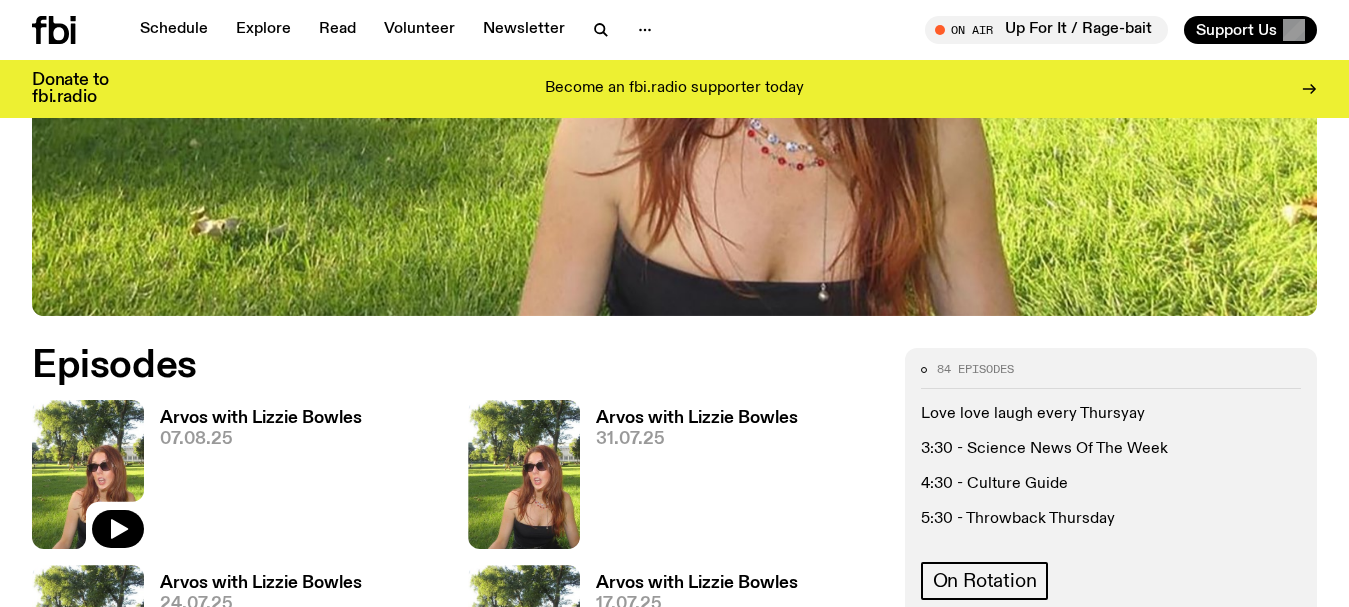 click 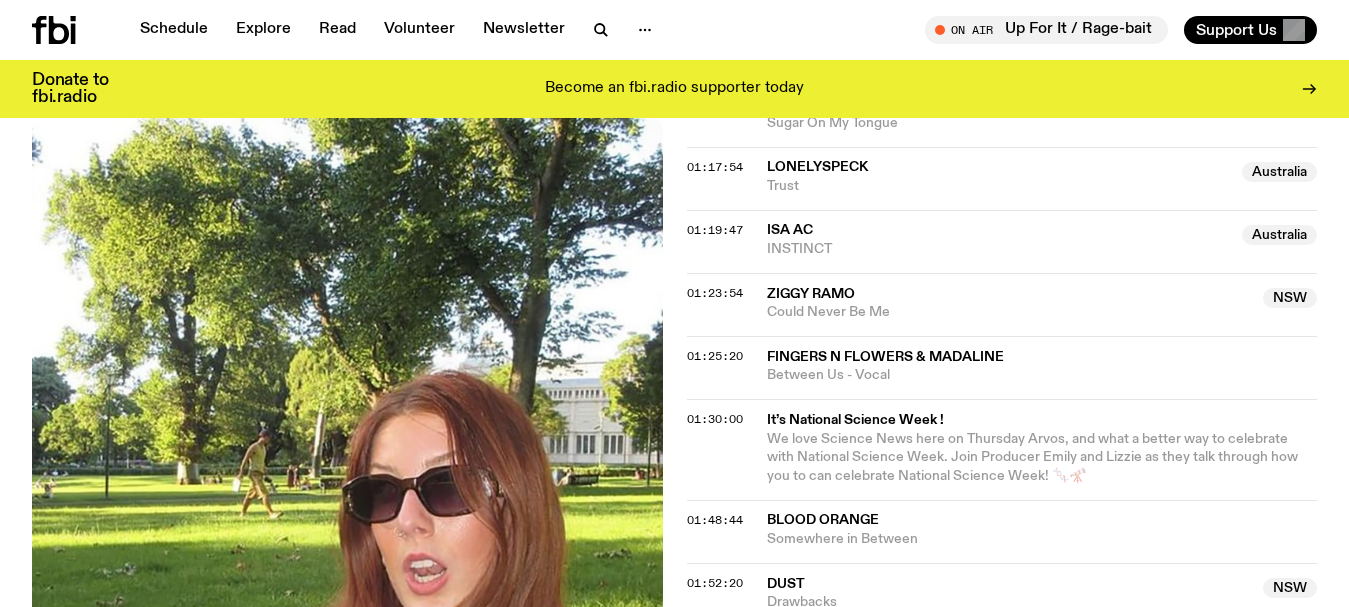 scroll, scrollTop: 1891, scrollLeft: 0, axis: vertical 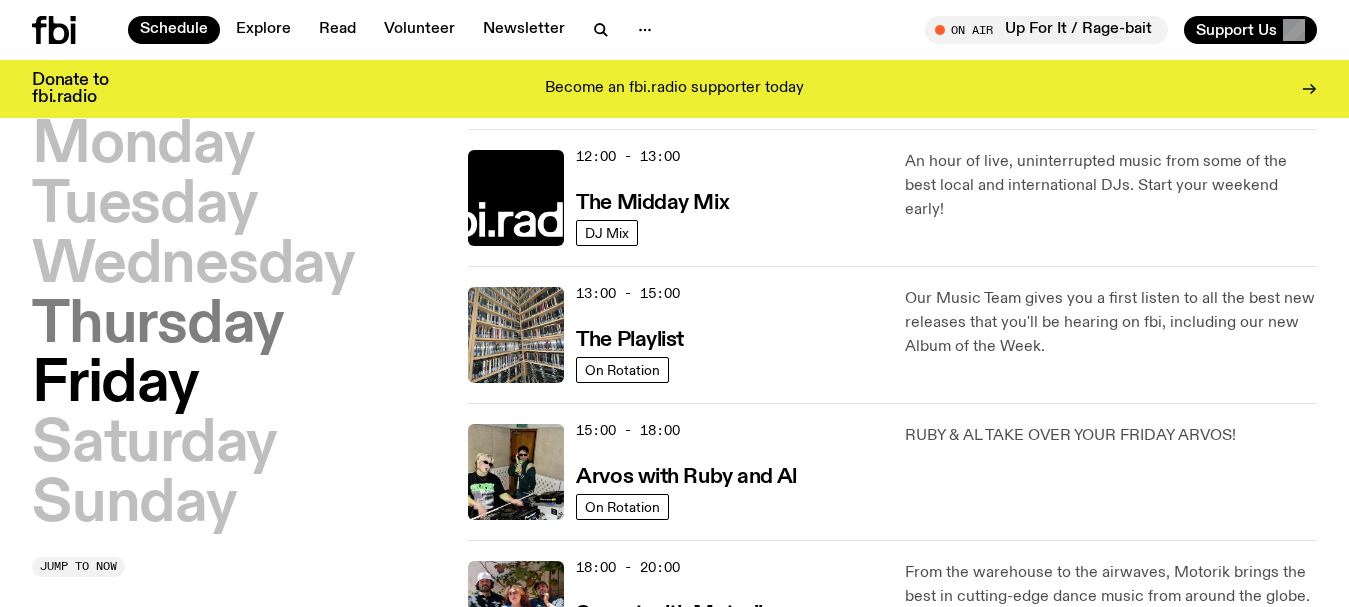 click on "Thursday" at bounding box center (158, 326) 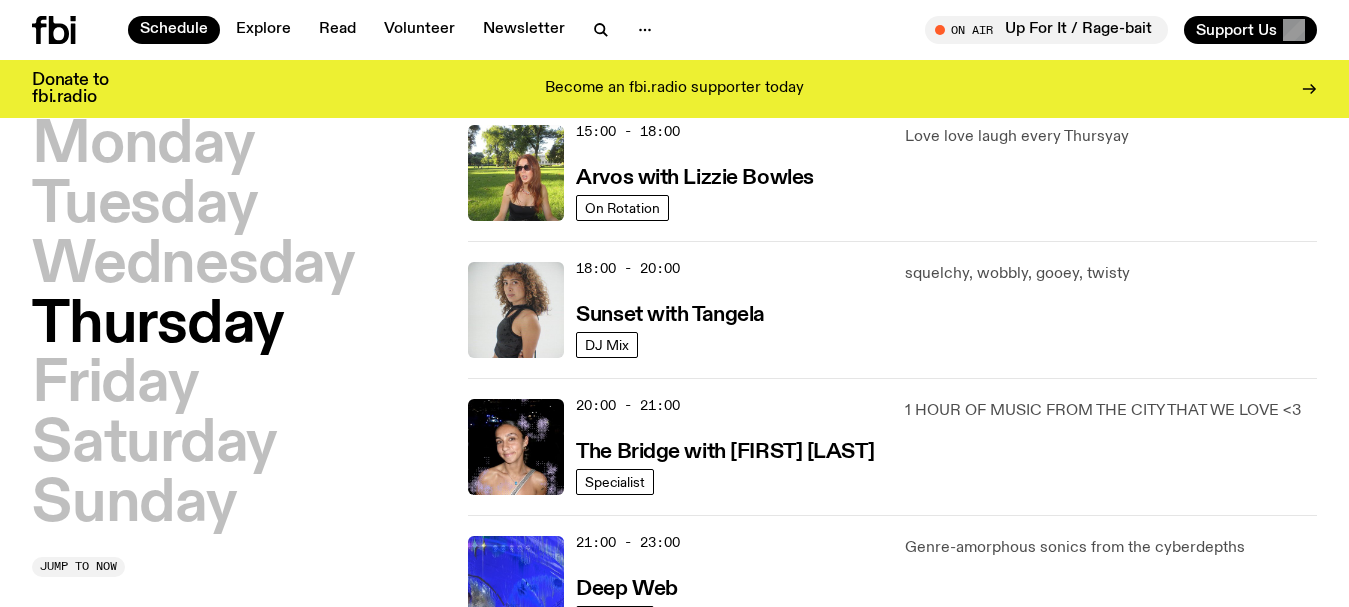 scroll, scrollTop: 756, scrollLeft: 0, axis: vertical 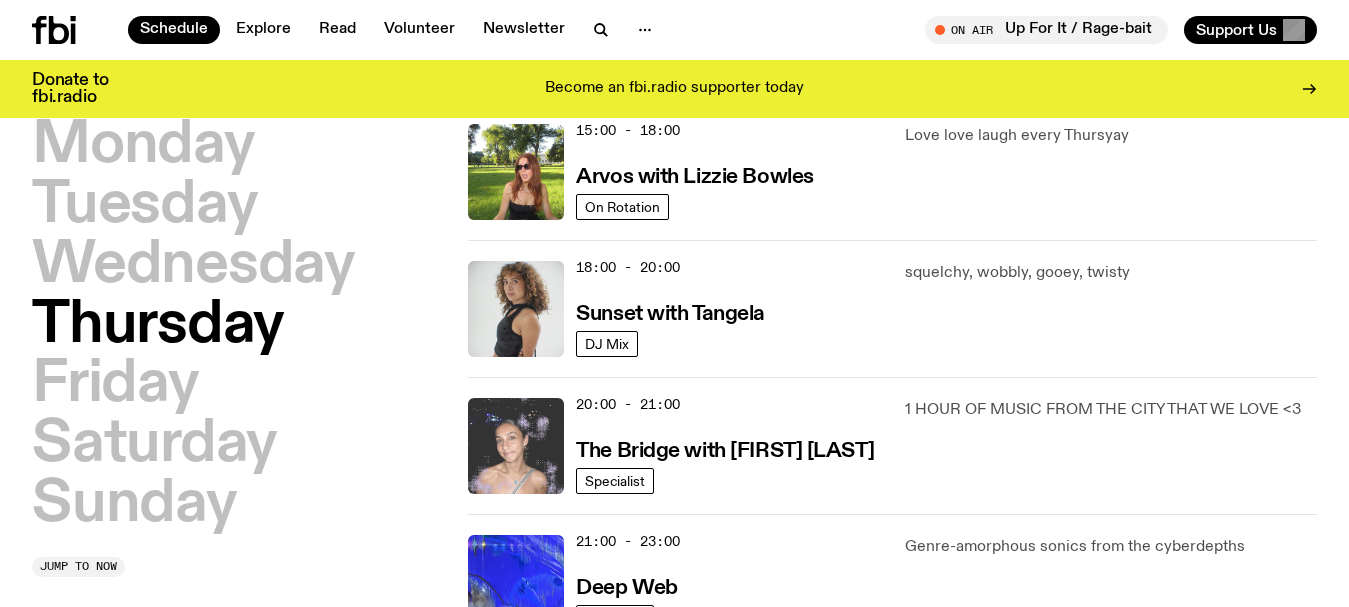 click 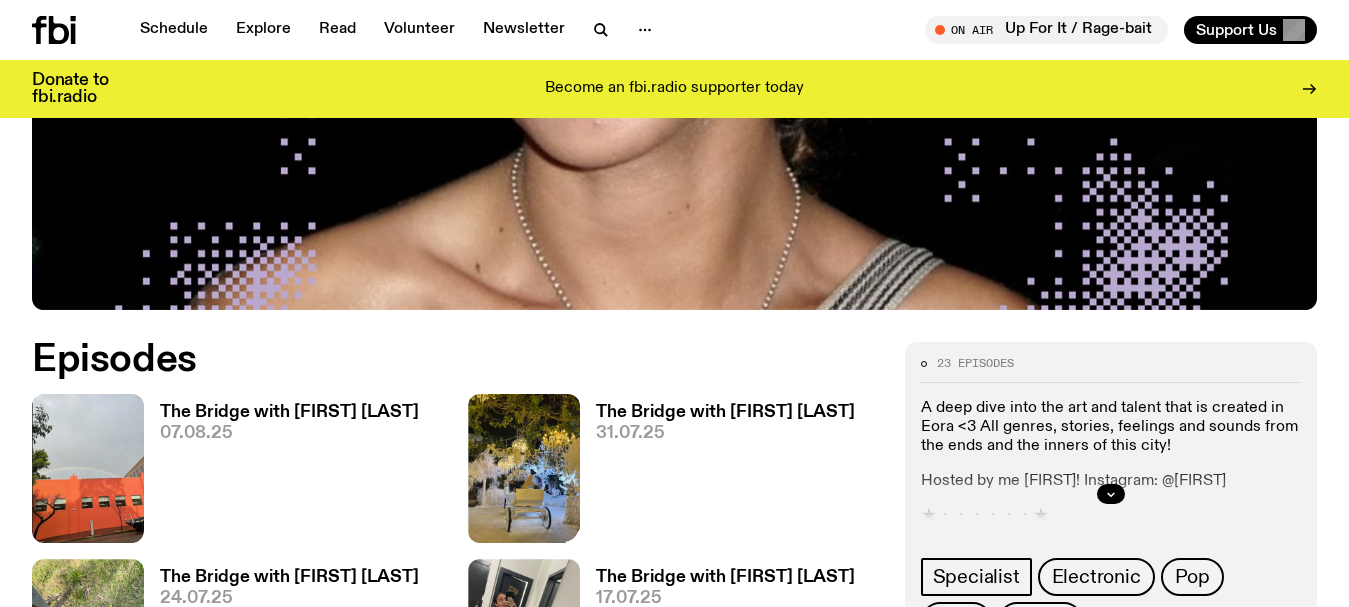scroll, scrollTop: 791, scrollLeft: 0, axis: vertical 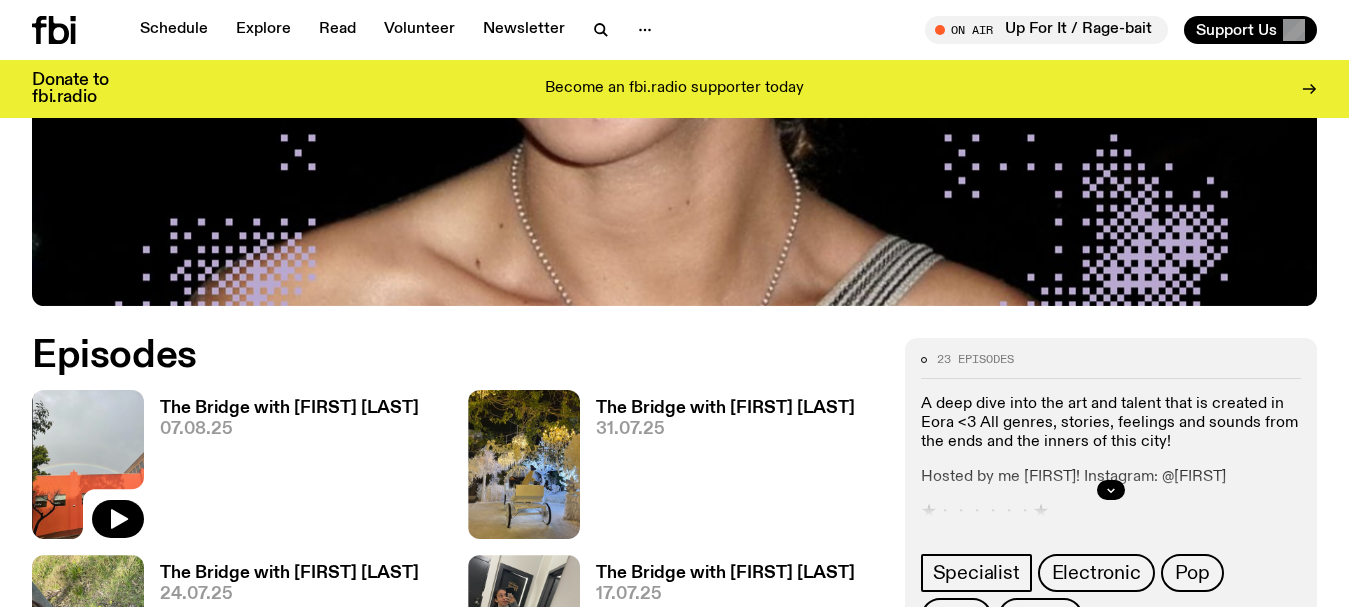 click 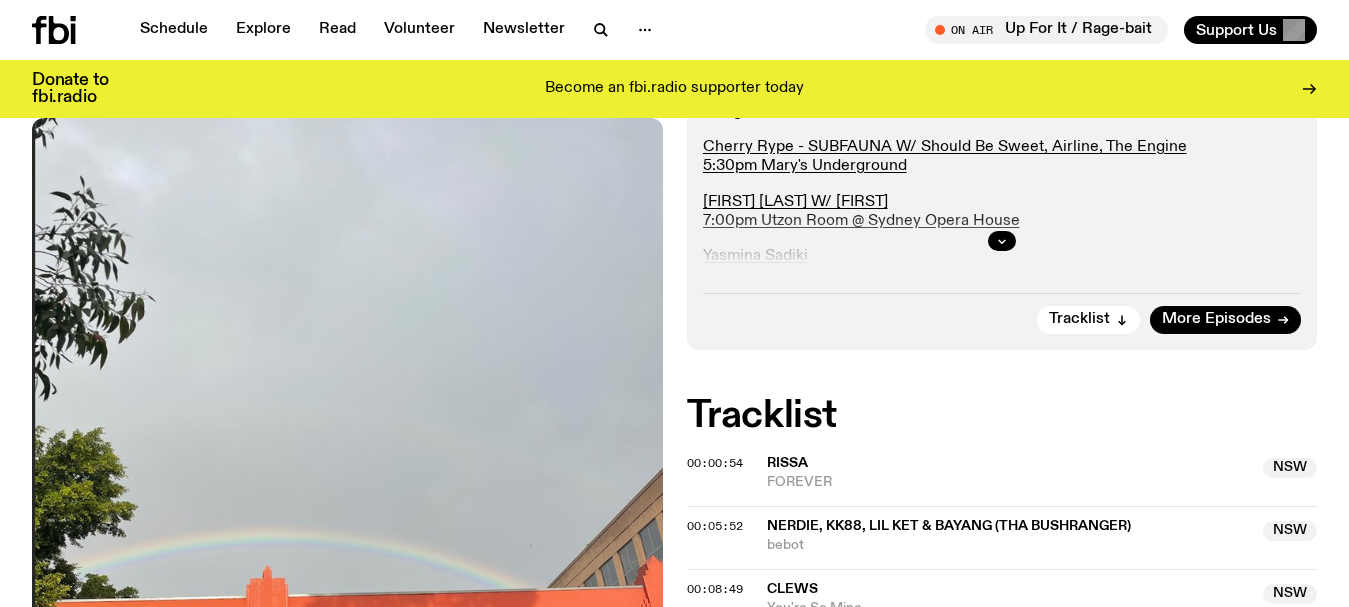 scroll, scrollTop: 600, scrollLeft: 0, axis: vertical 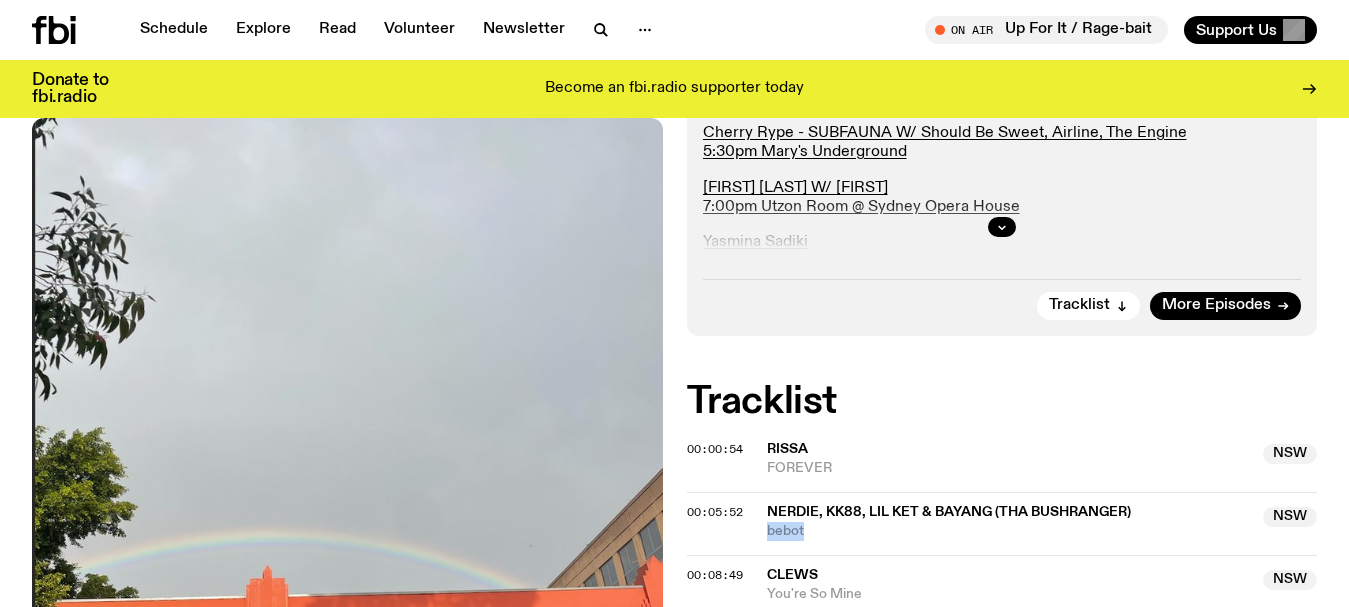 drag, startPoint x: 814, startPoint y: 442, endPoint x: 759, endPoint y: 443, distance: 55.00909 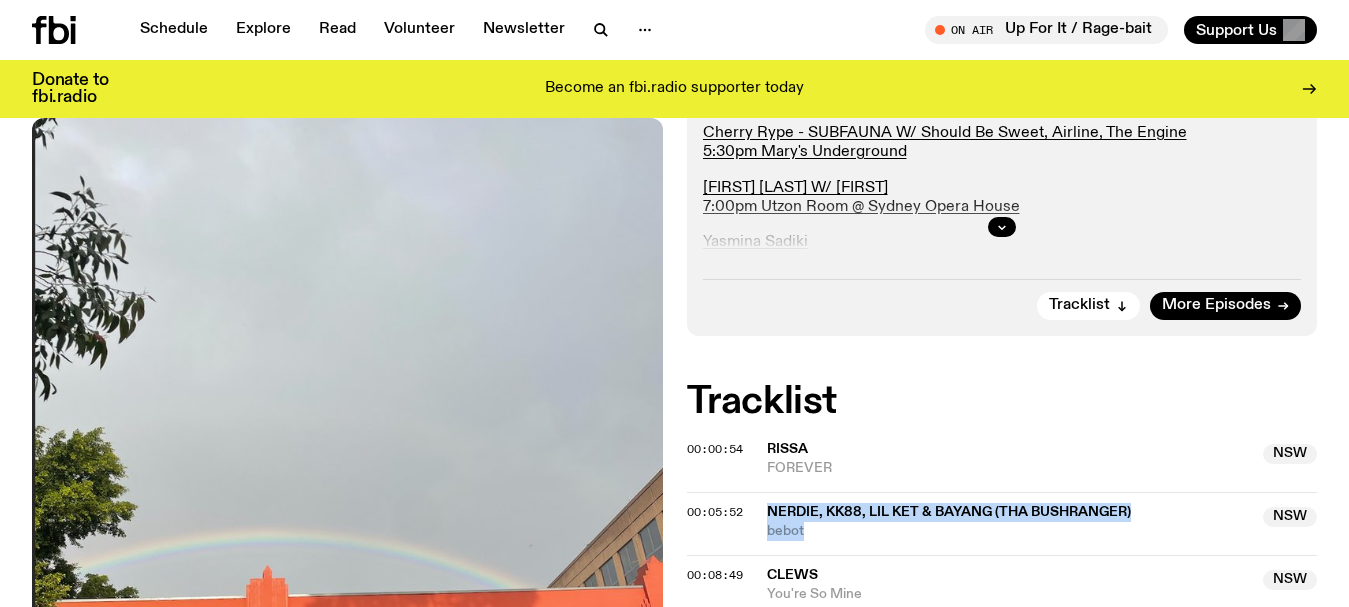 drag, startPoint x: 829, startPoint y: 441, endPoint x: 758, endPoint y: 427, distance: 72.36712 